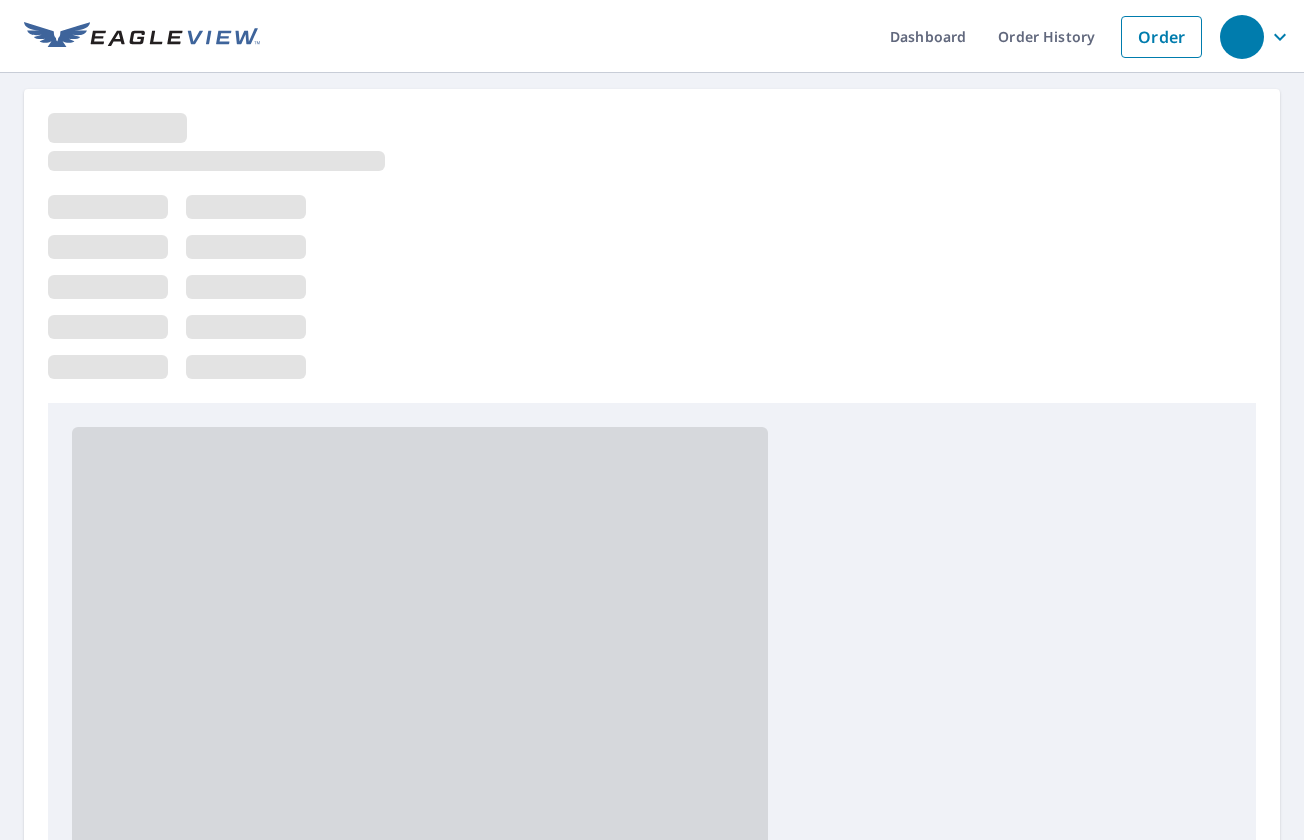 scroll, scrollTop: 0, scrollLeft: 0, axis: both 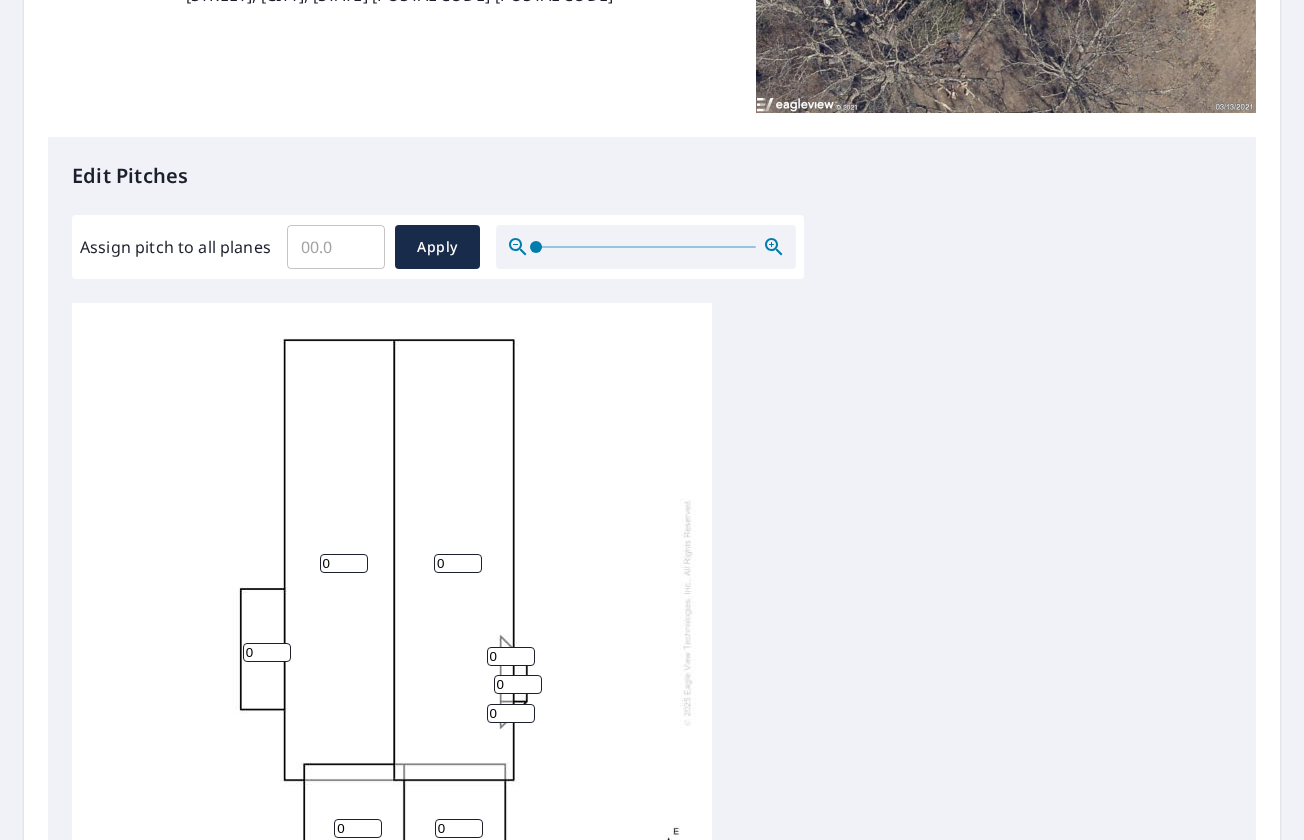 click on "0" at bounding box center [267, 652] 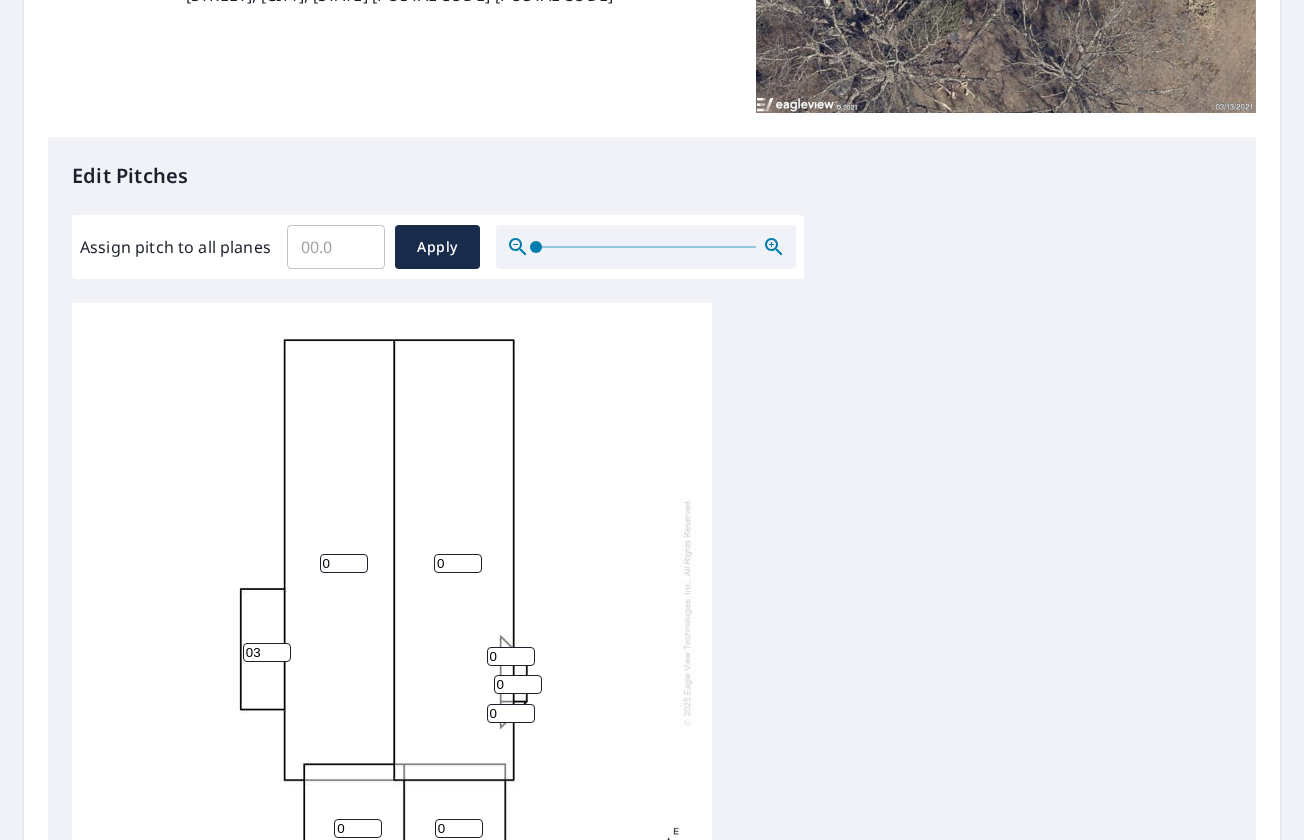 drag, startPoint x: 257, startPoint y: 642, endPoint x: 208, endPoint y: 636, distance: 49.365982 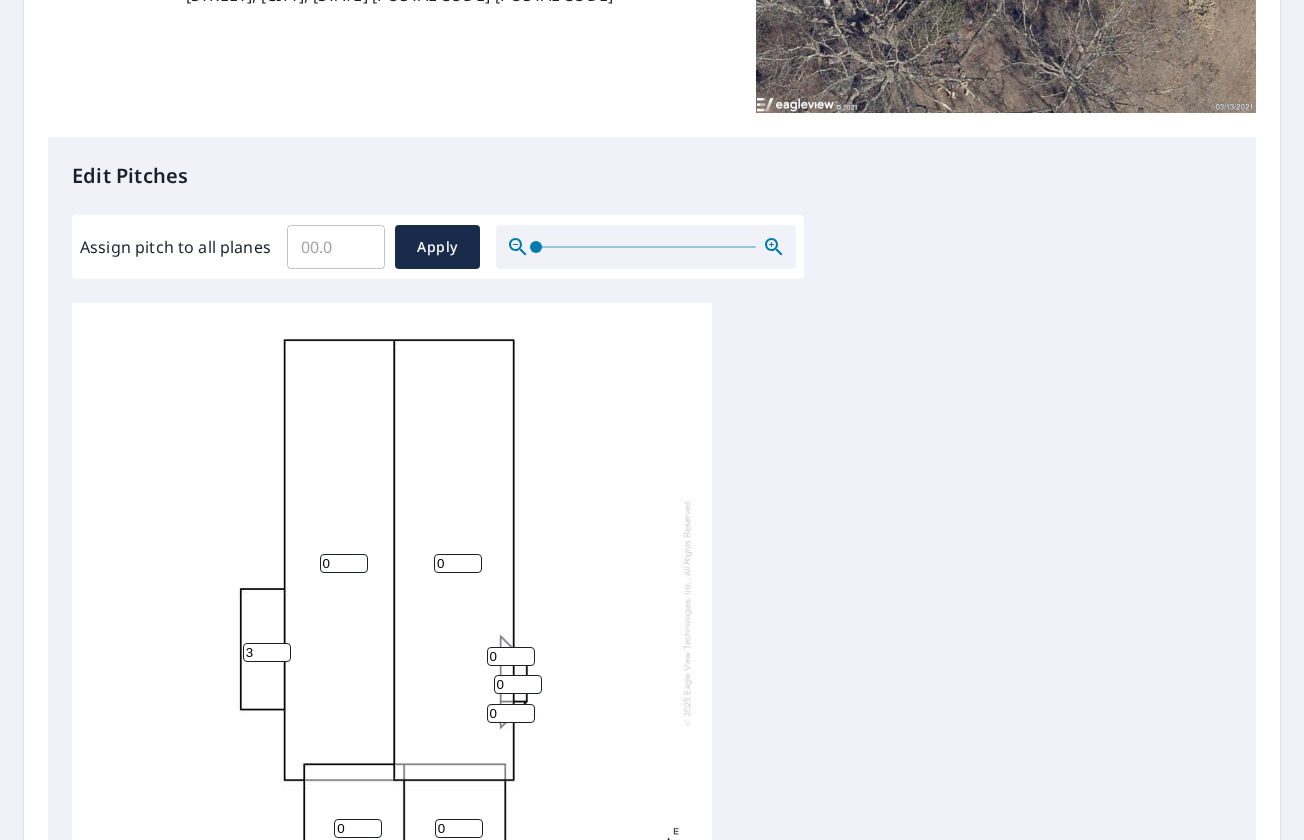 type on "3" 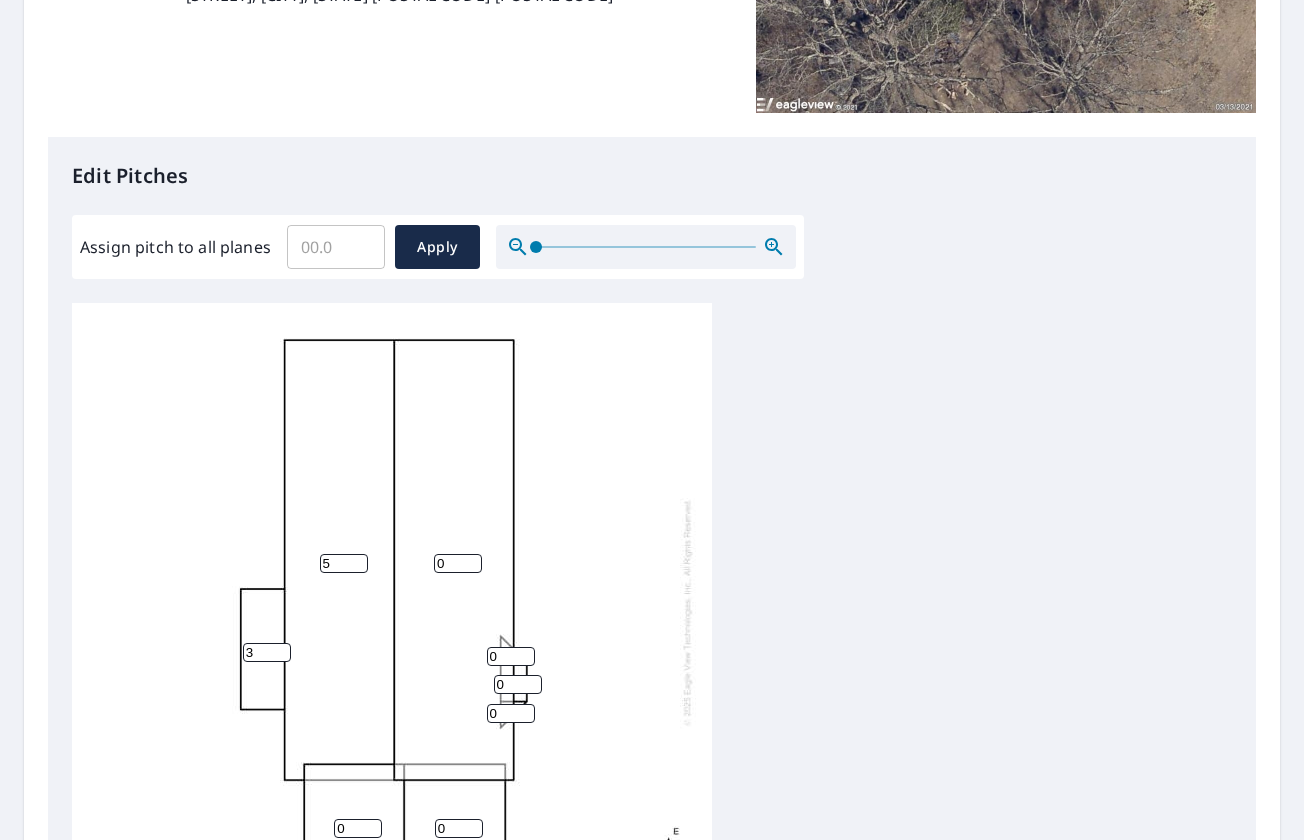 type on "5" 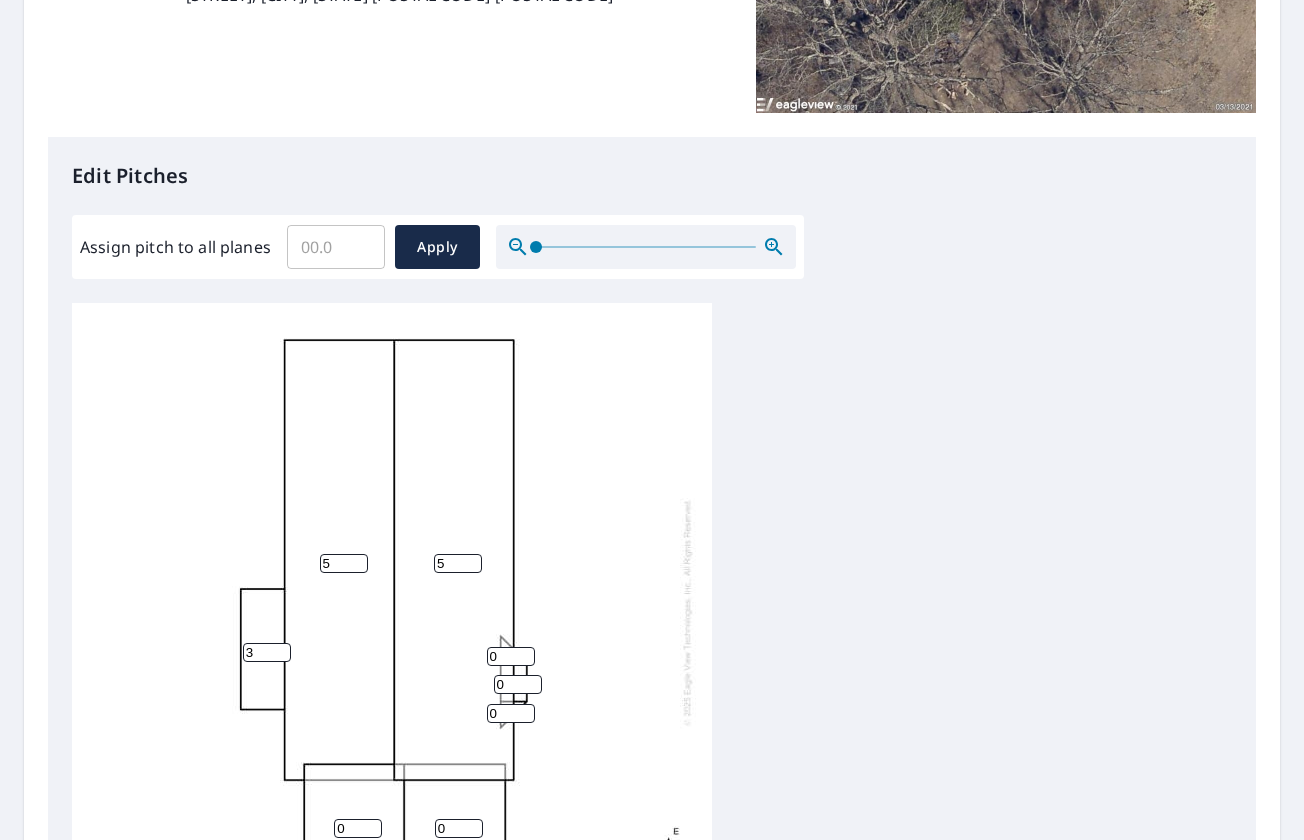 type on "5" 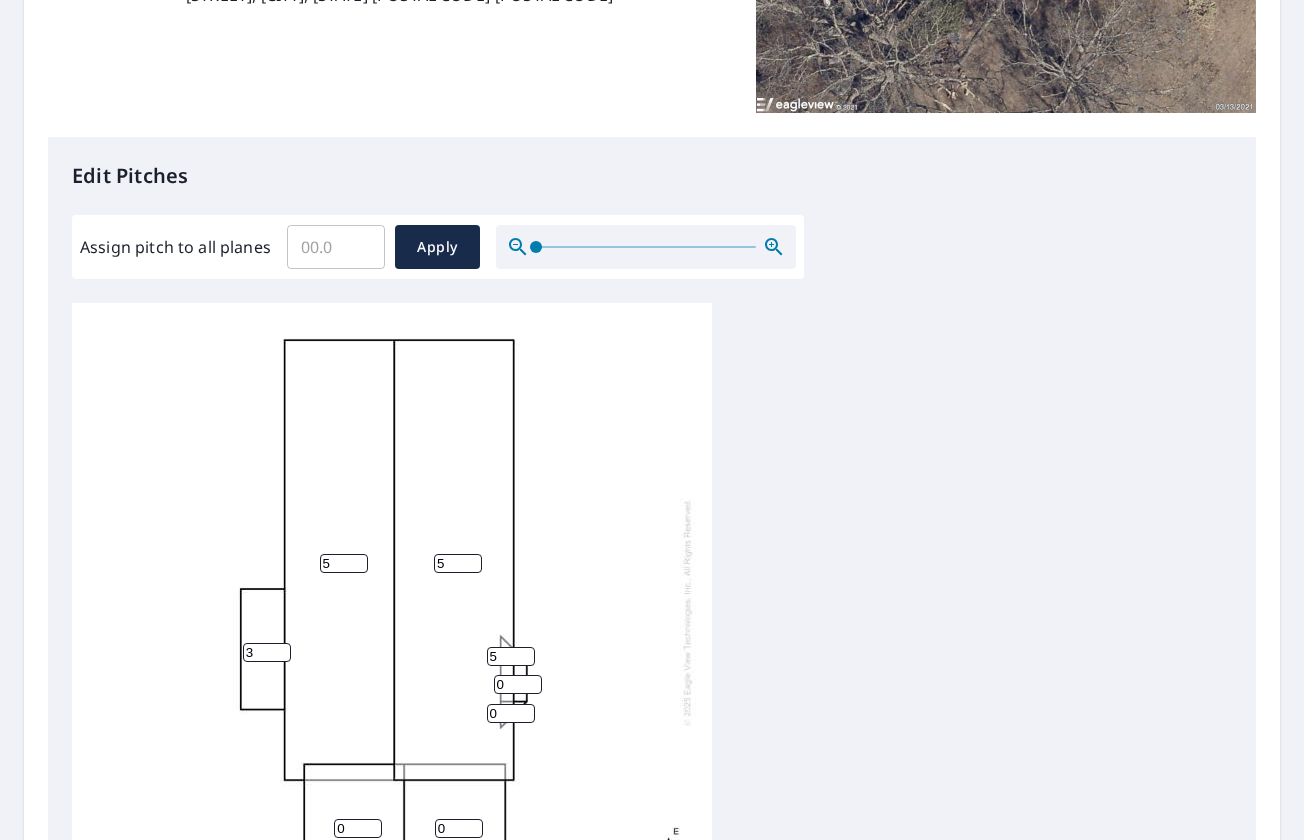 type on "5" 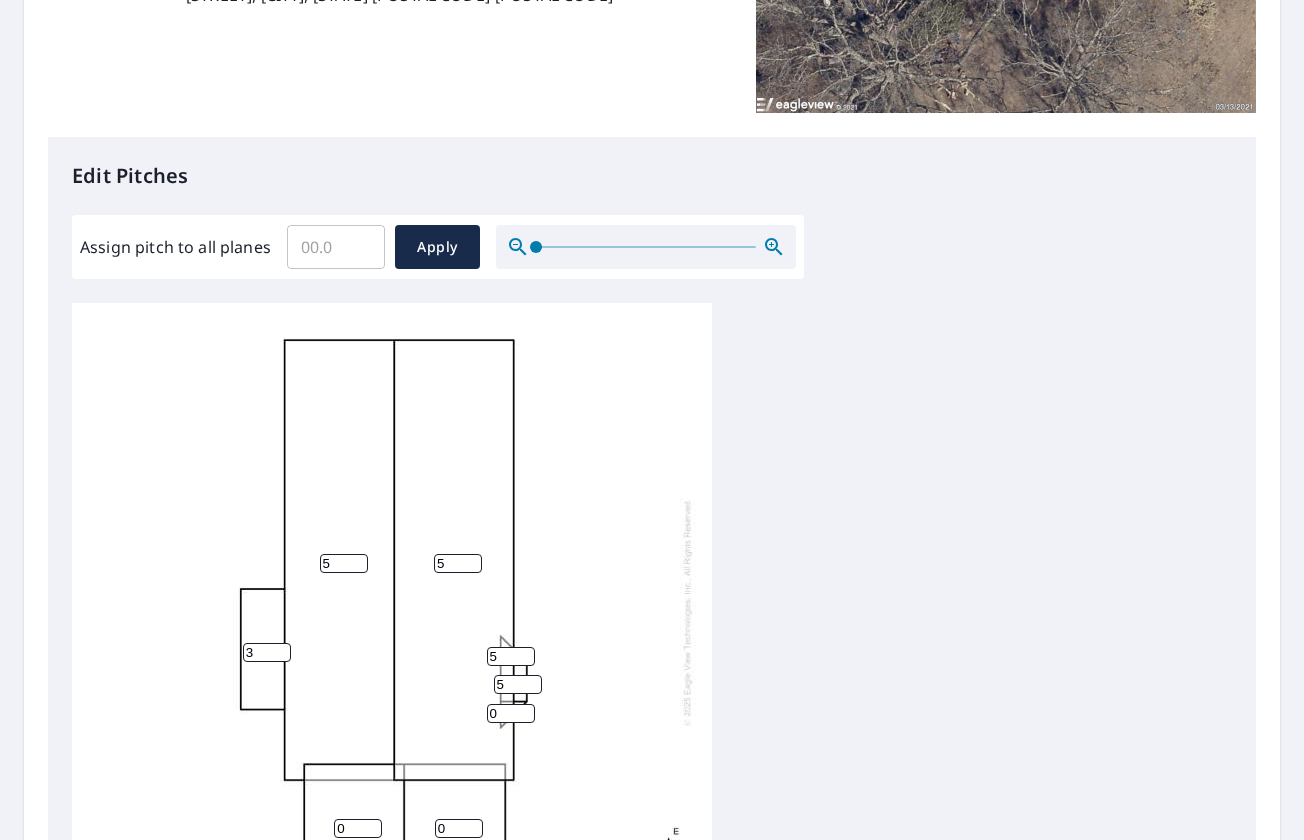 type on "5" 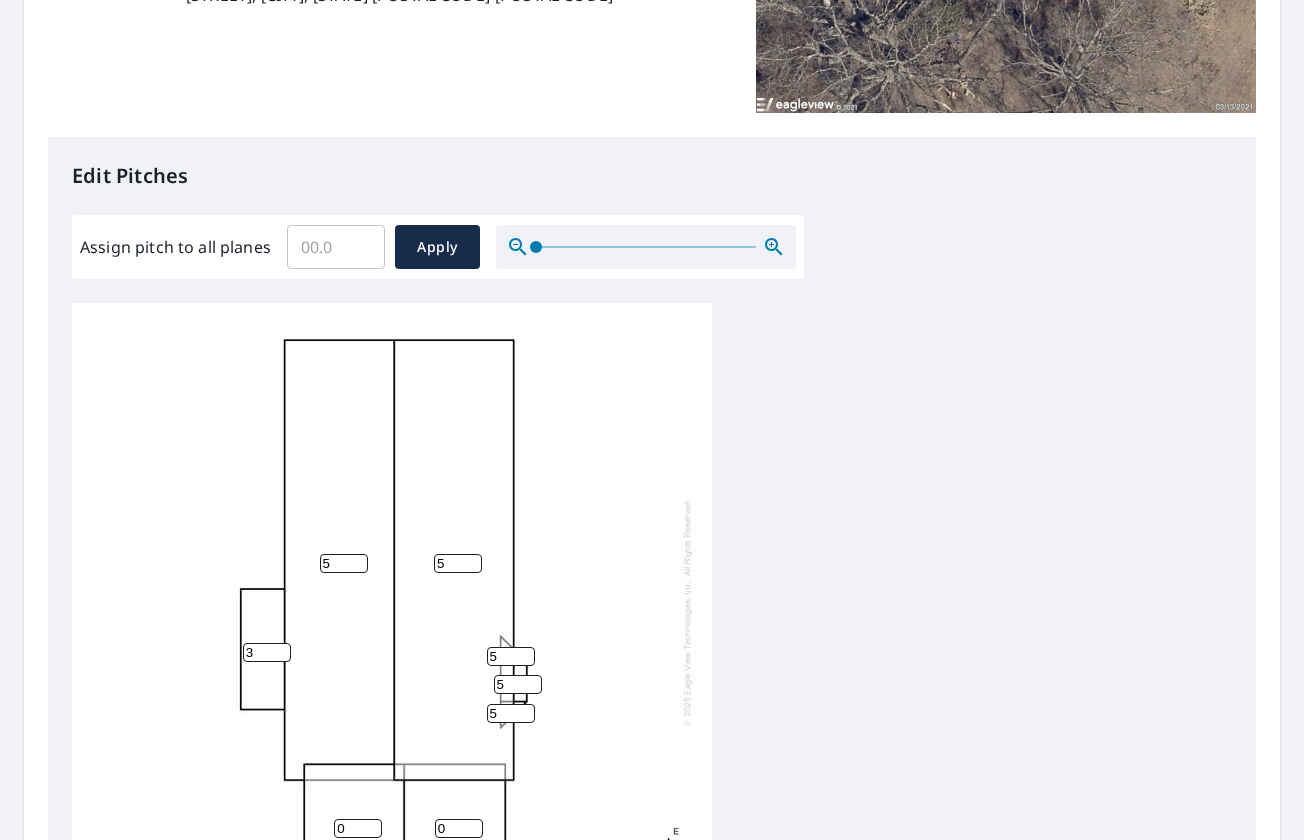 type on "5" 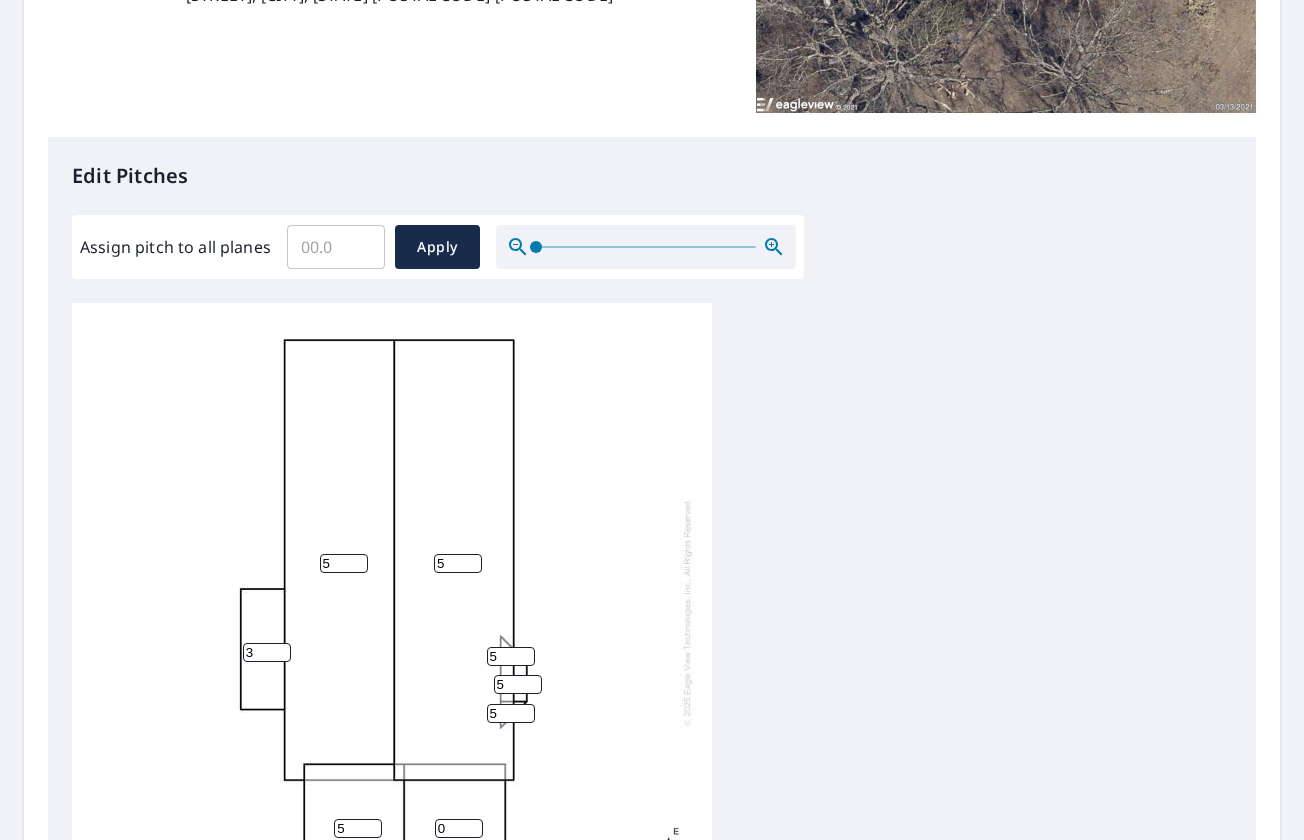 type on "5" 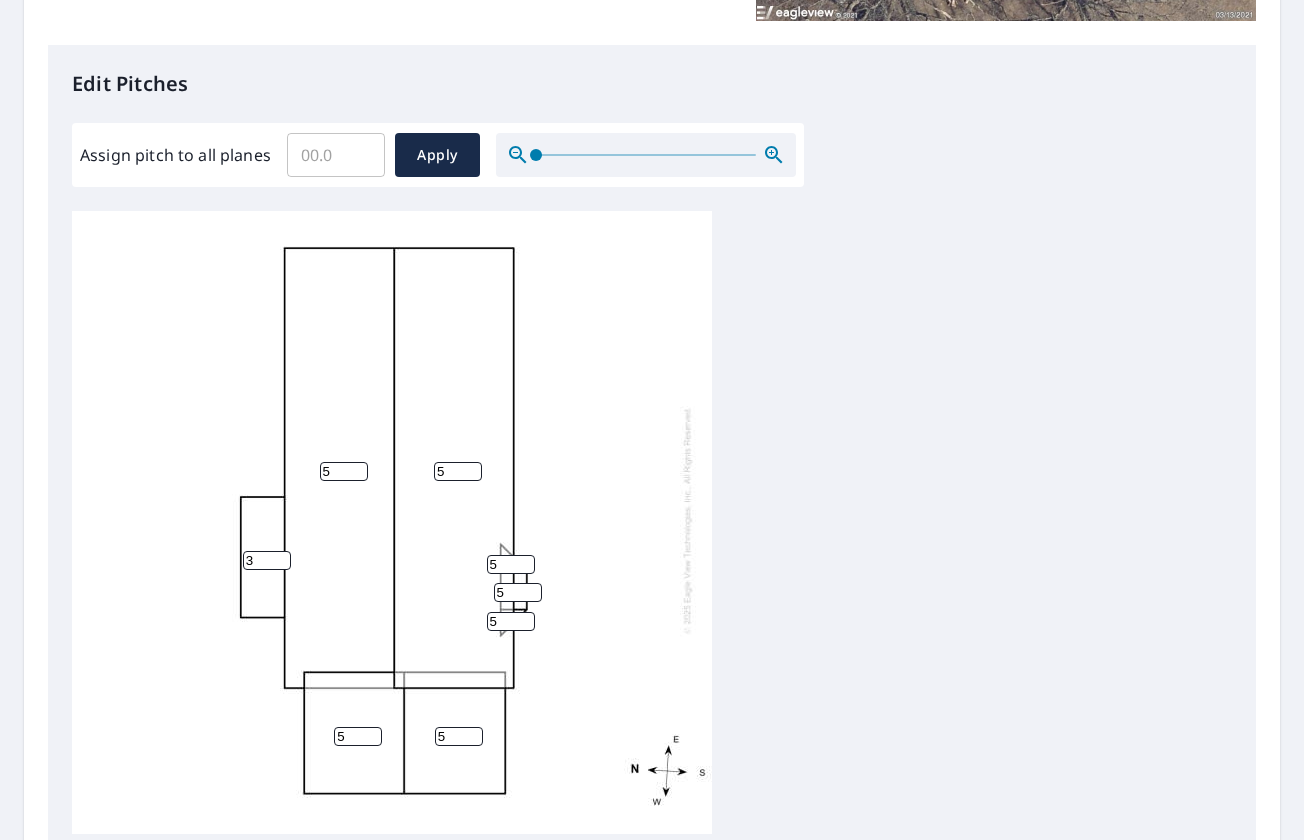 scroll, scrollTop: 600, scrollLeft: 0, axis: vertical 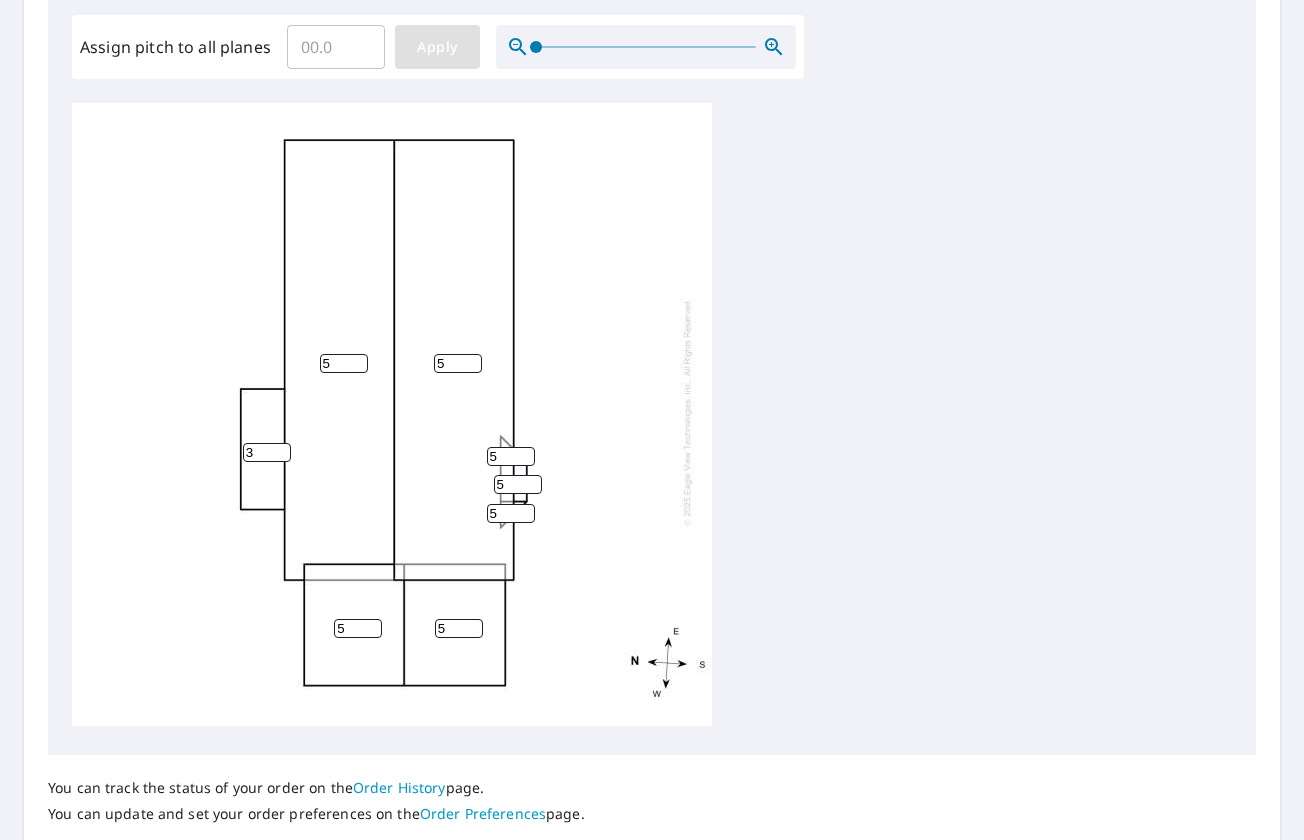 type on "5" 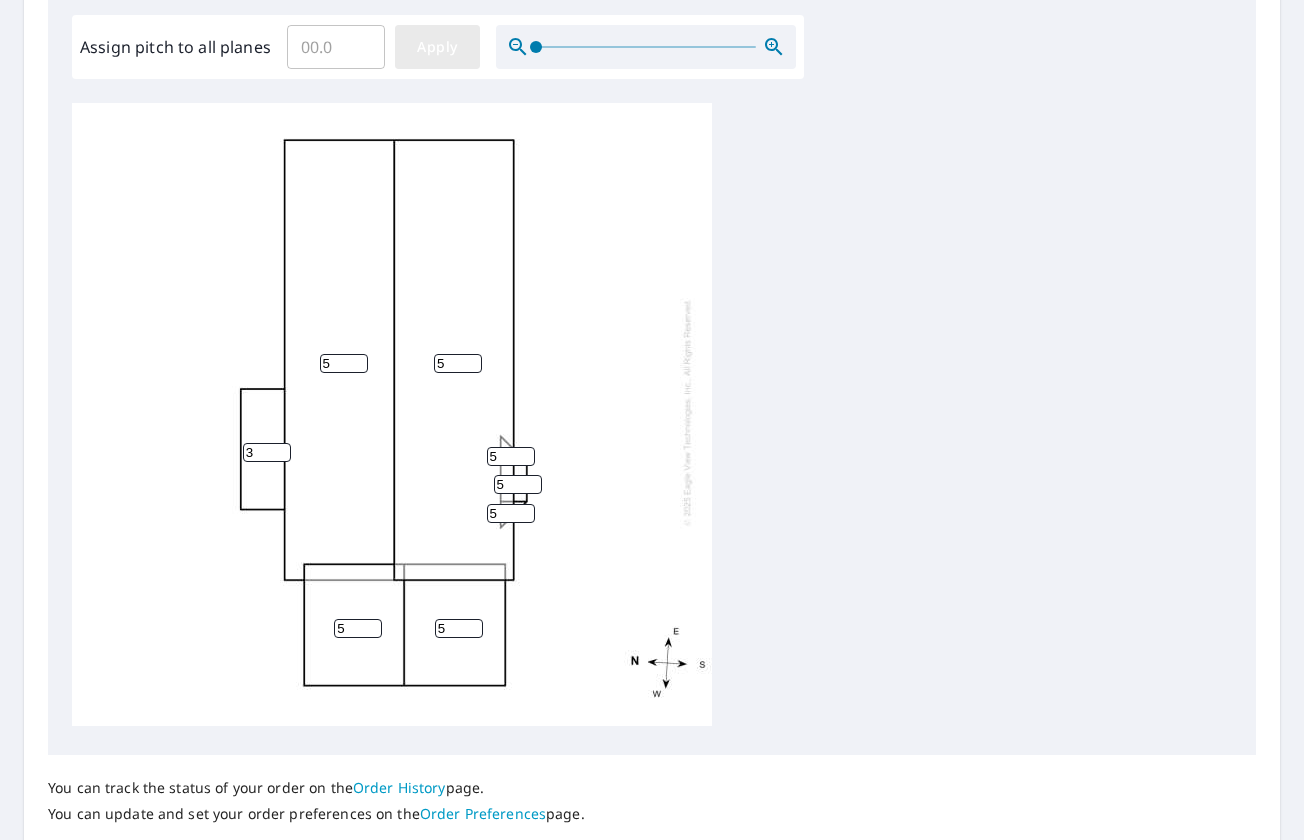 click on "Apply" at bounding box center (437, 47) 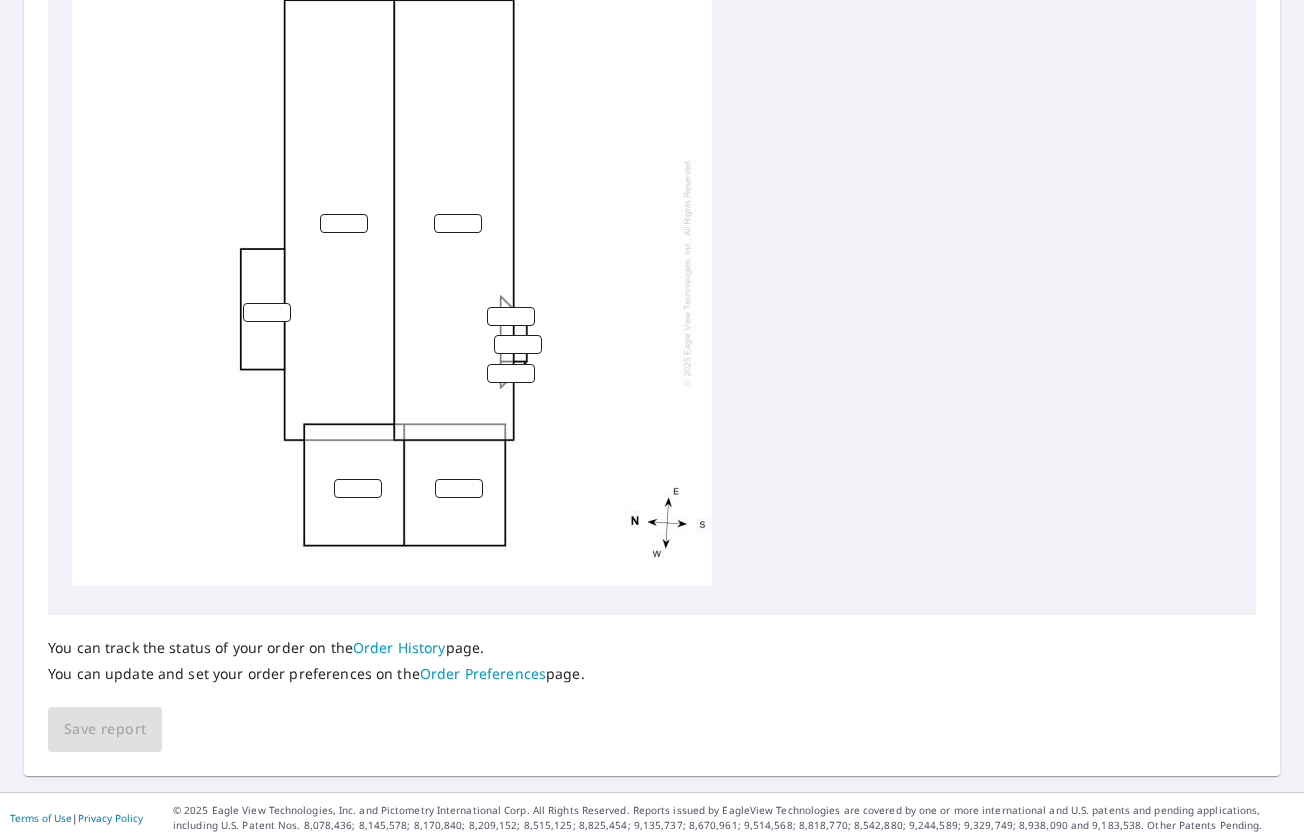scroll, scrollTop: 742, scrollLeft: 0, axis: vertical 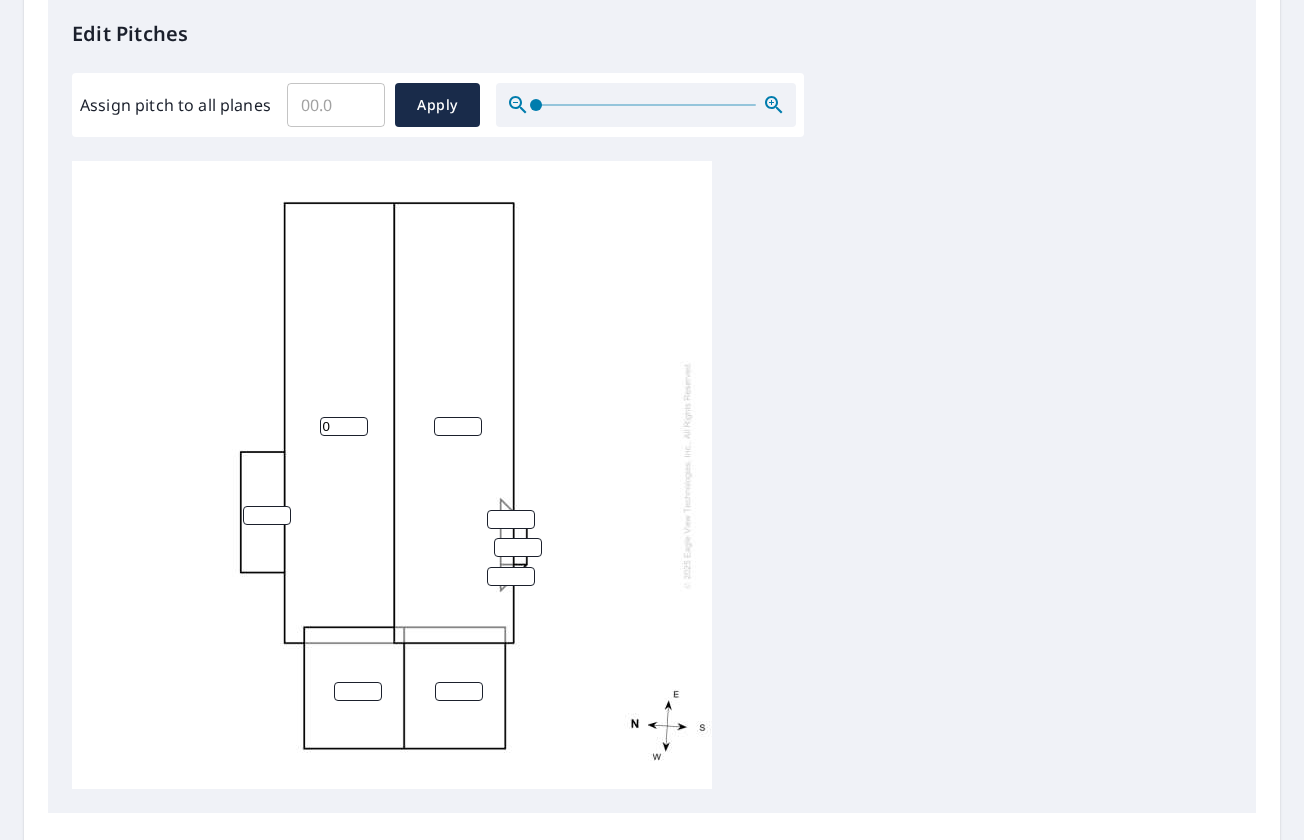 click on "0" at bounding box center (344, 426) 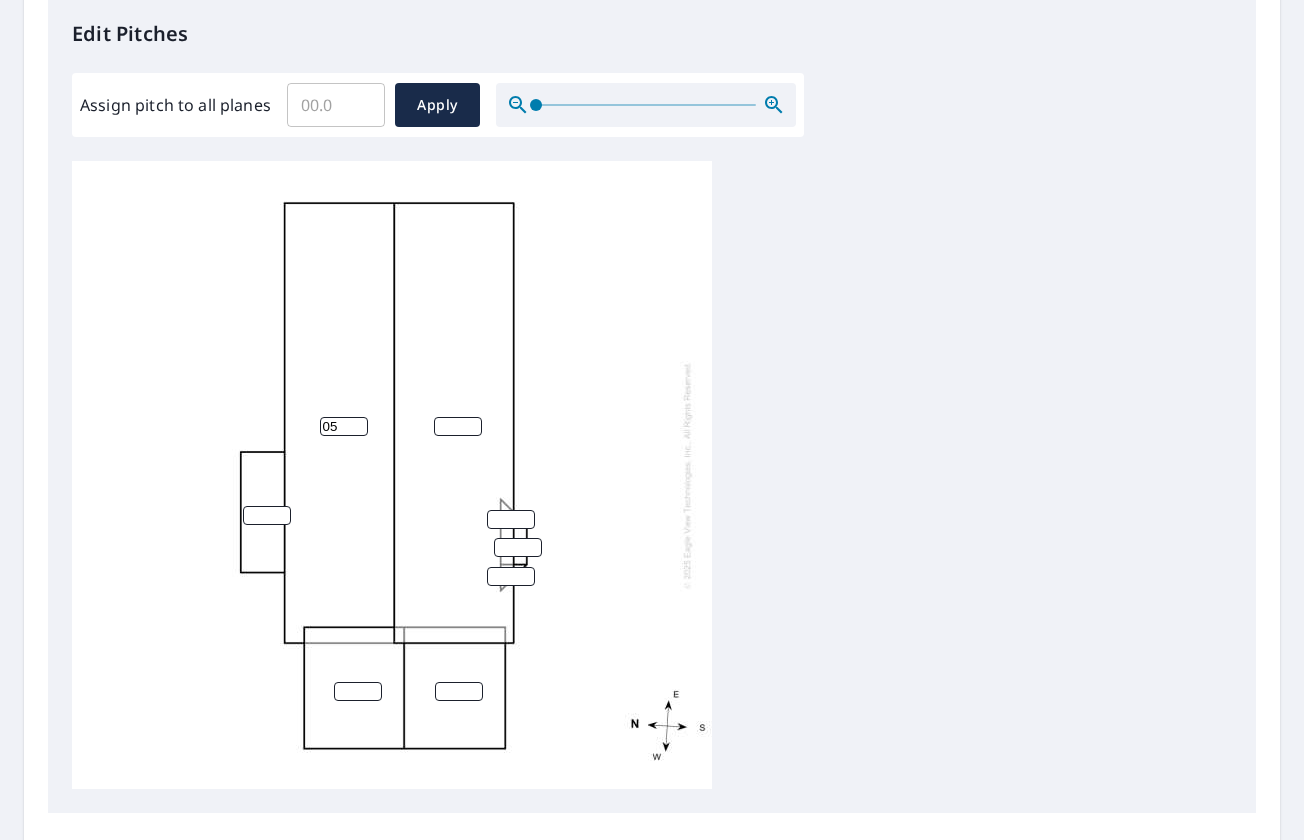 drag, startPoint x: 334, startPoint y: 423, endPoint x: 297, endPoint y: 421, distance: 37.054016 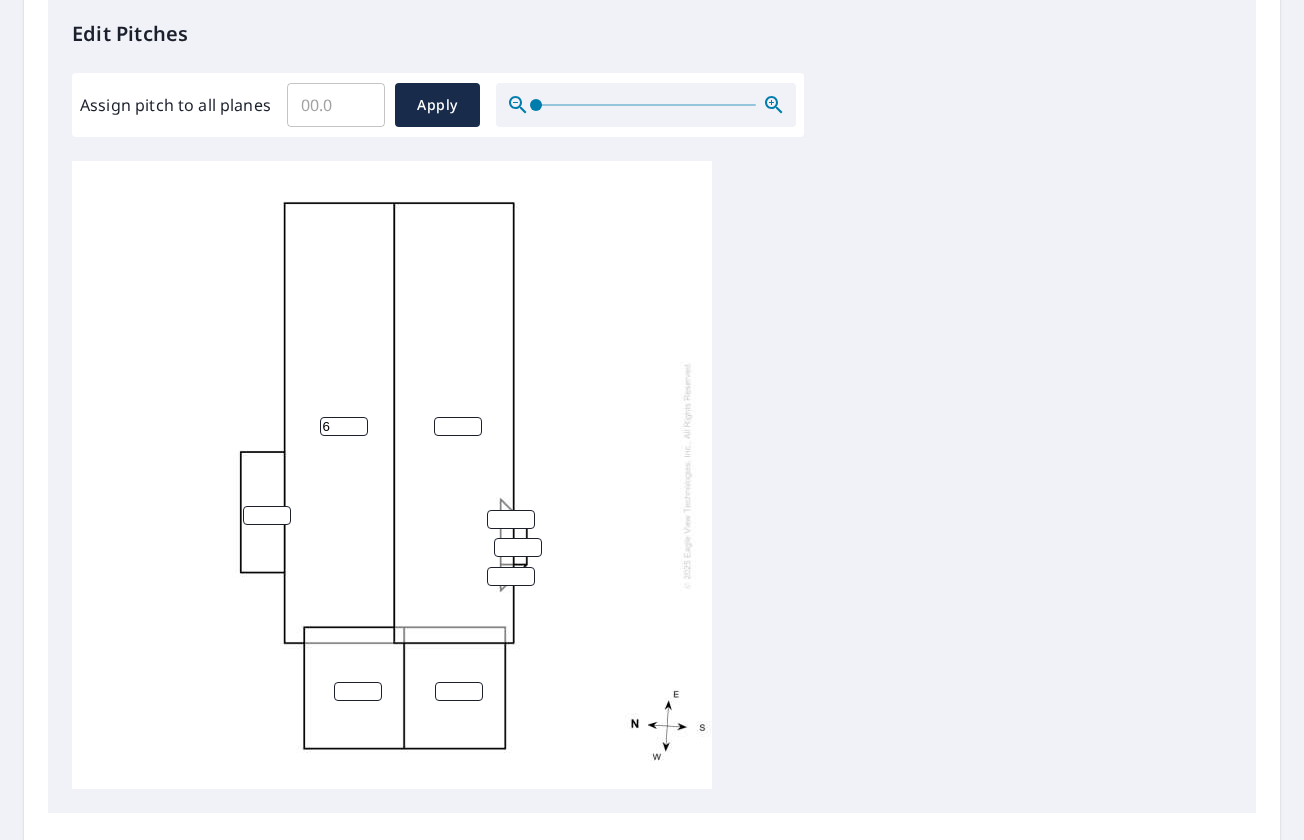 click on "6" at bounding box center [344, 426] 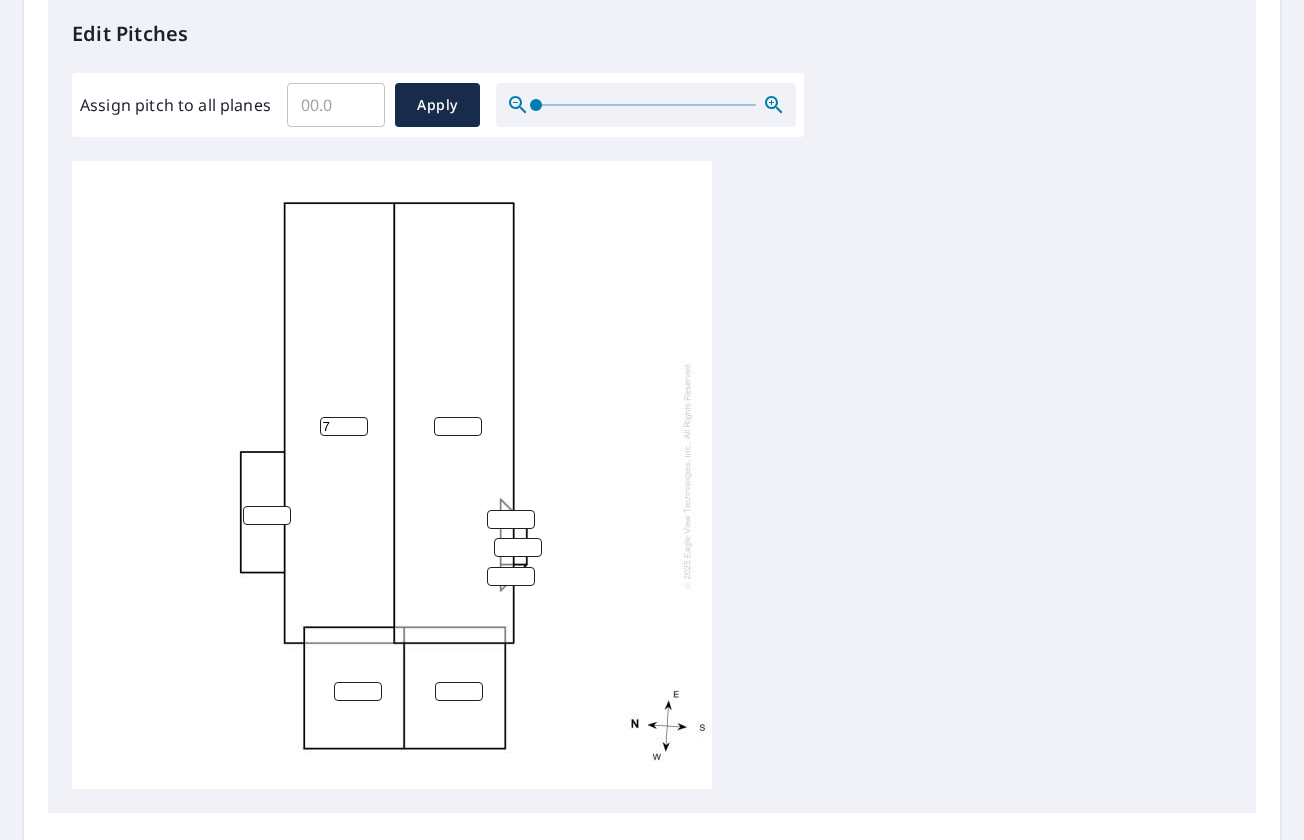 click on "7" at bounding box center (344, 426) 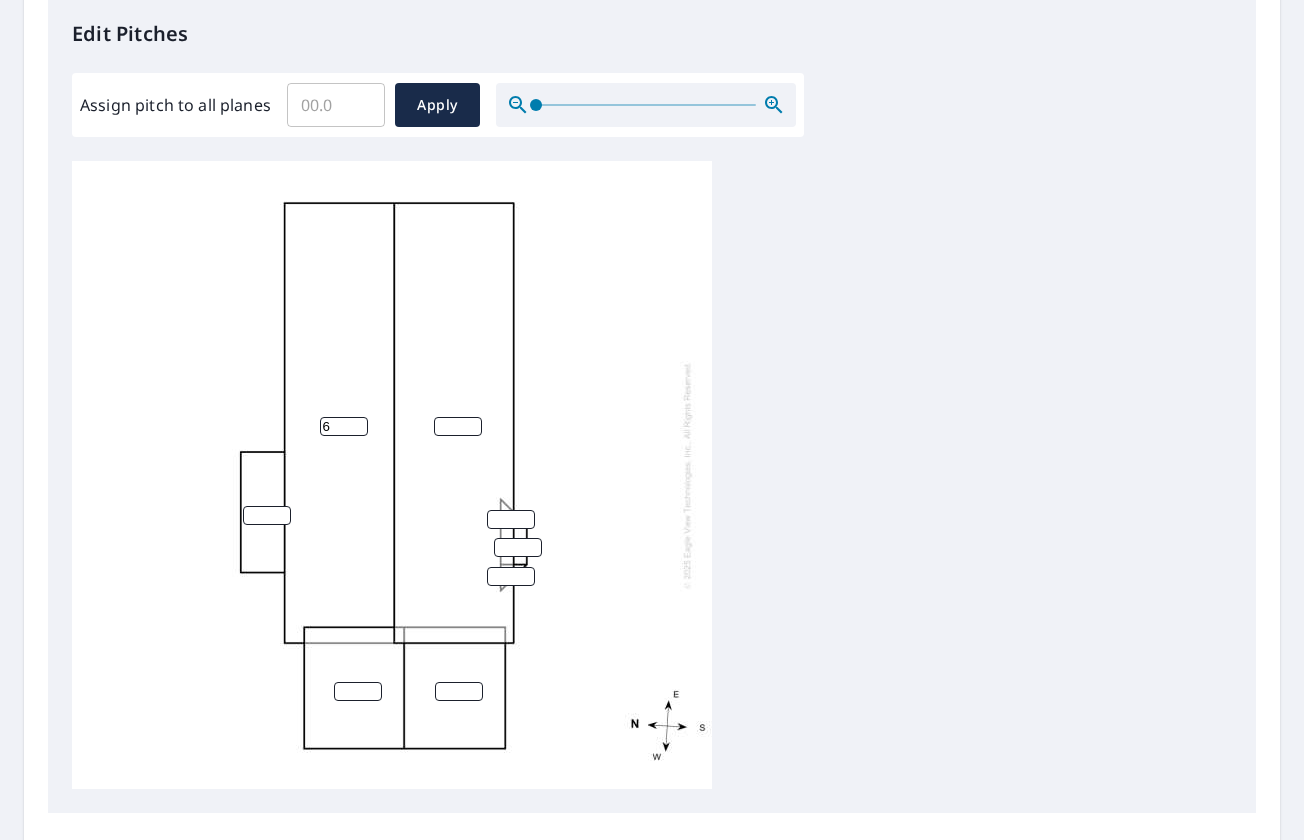 click on "6" at bounding box center [344, 426] 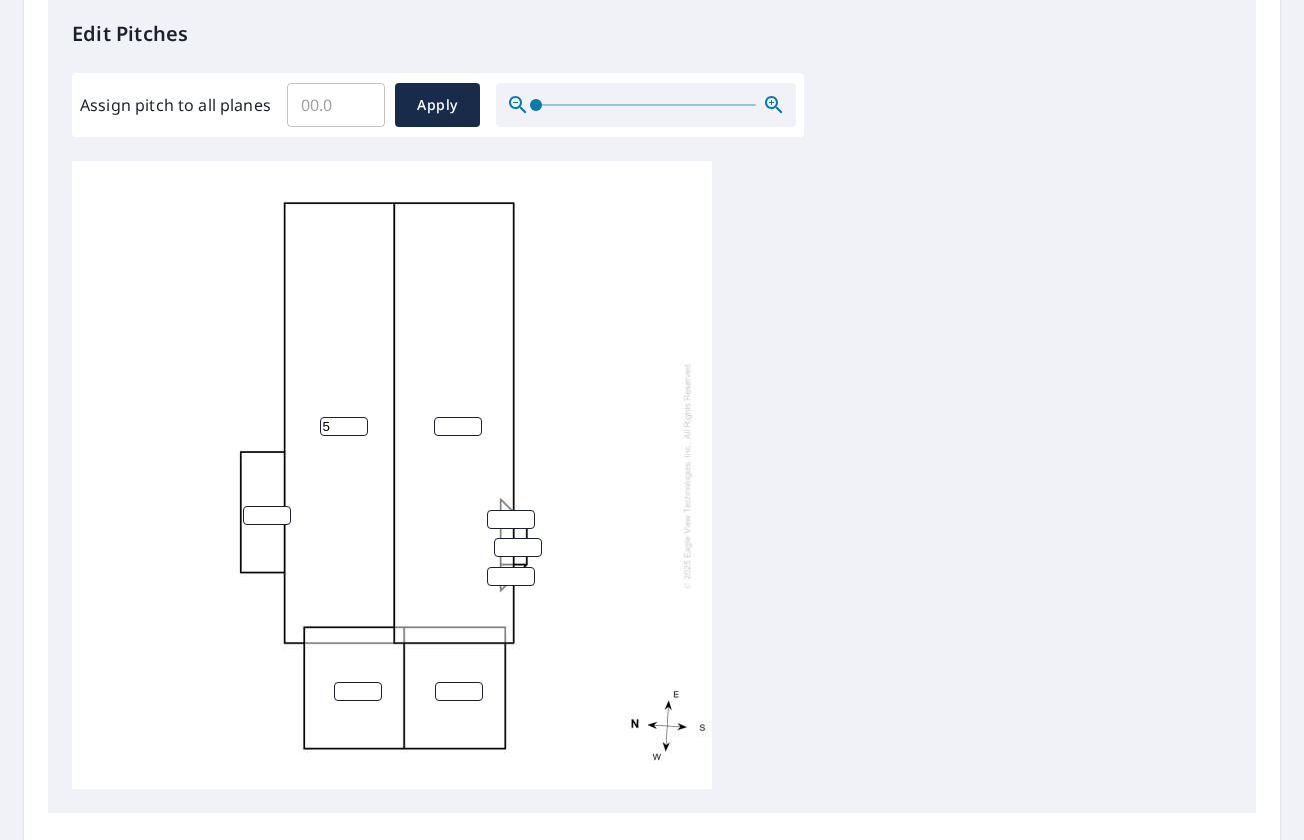 type on "5" 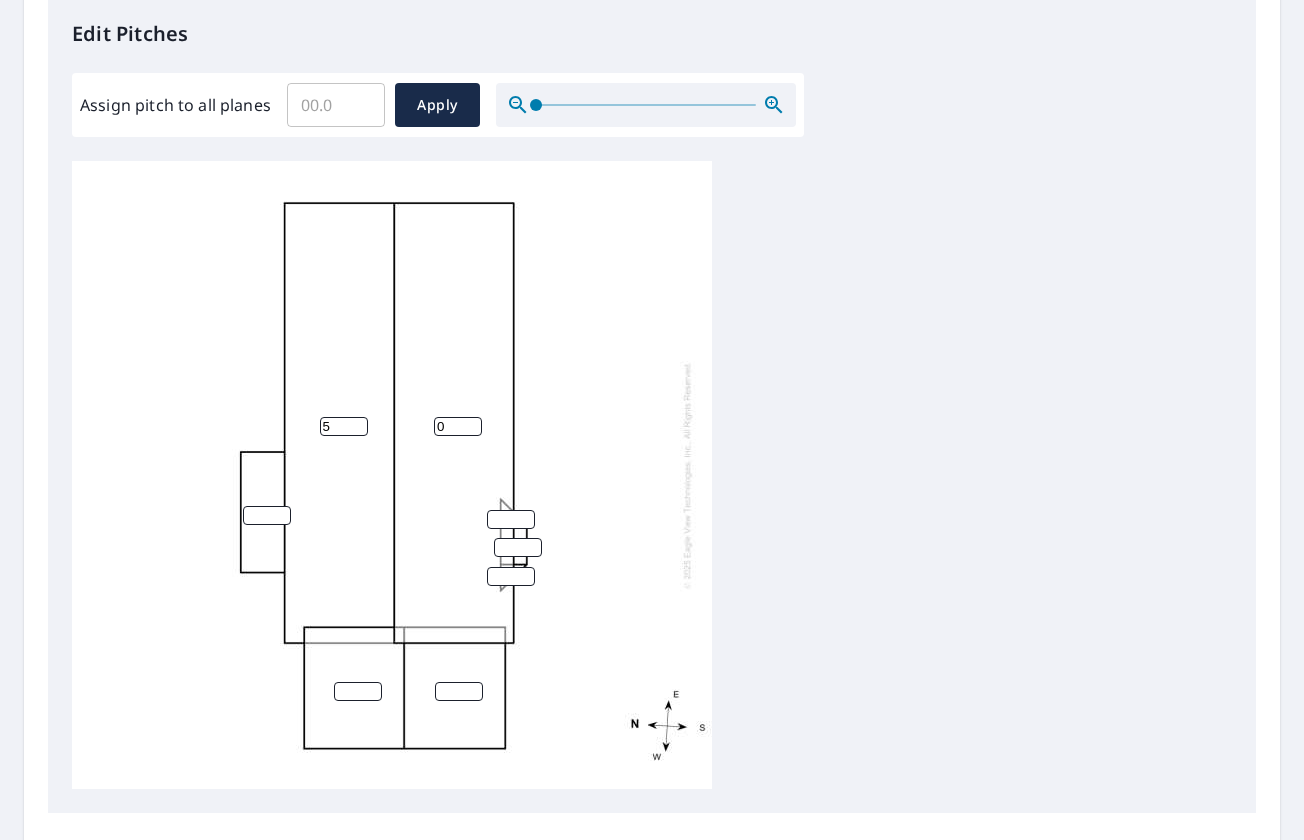 click on "0" at bounding box center (458, 426) 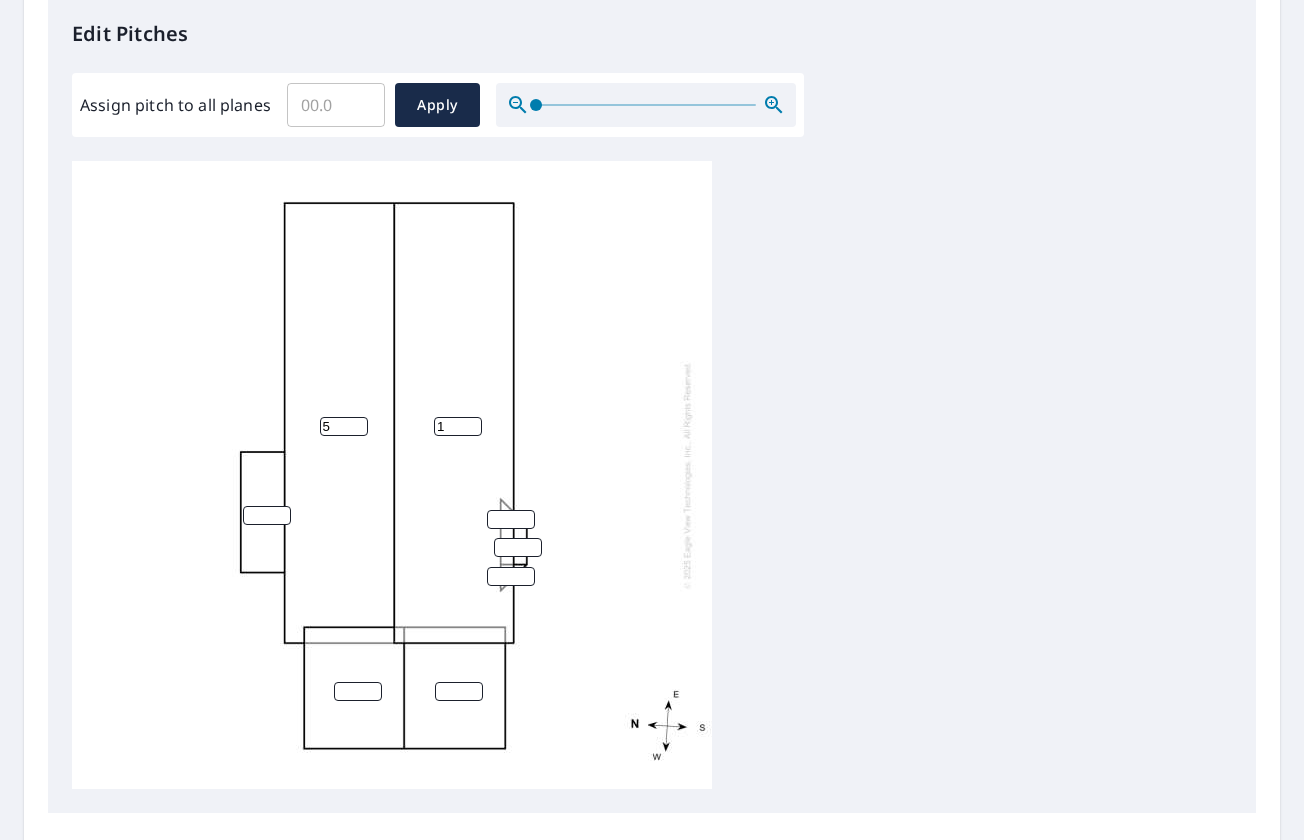 click on "1" at bounding box center (458, 426) 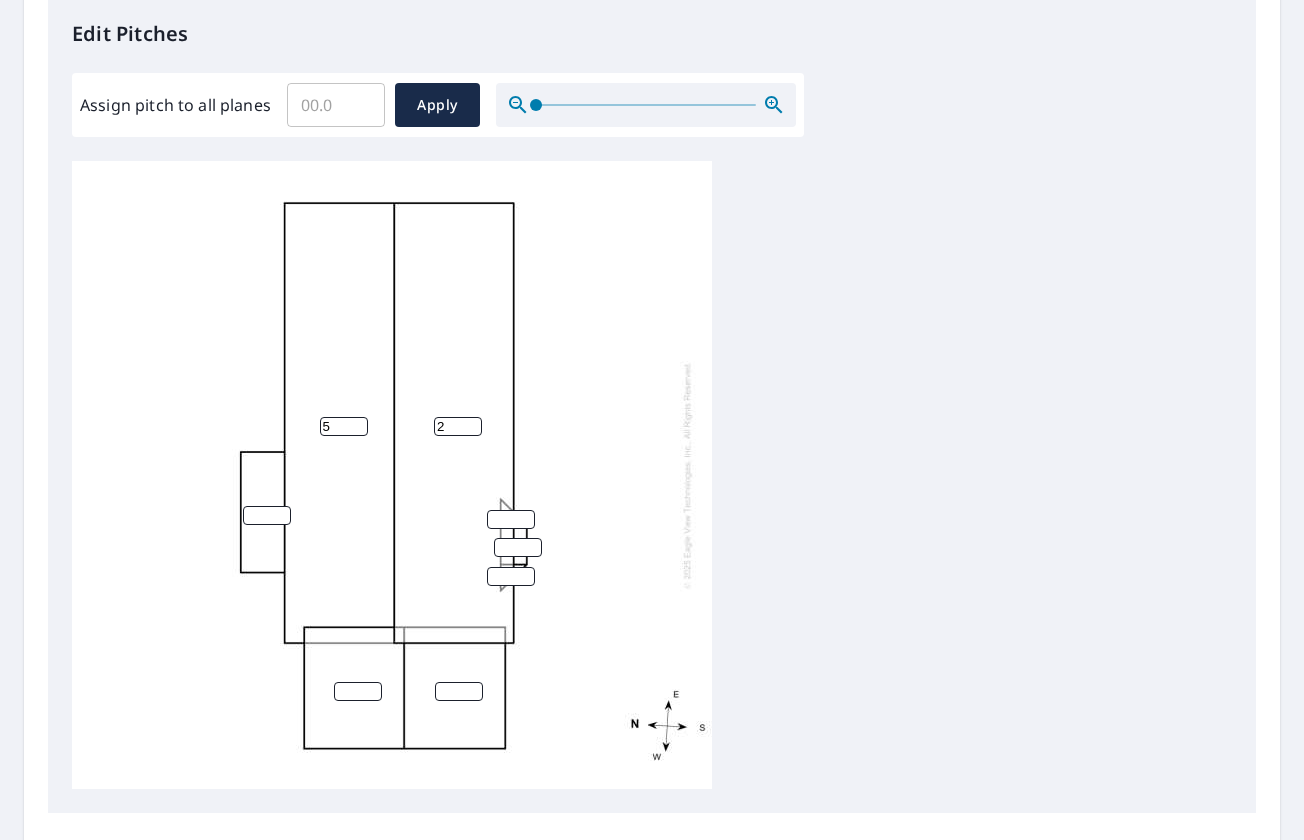 click on "2" at bounding box center [458, 426] 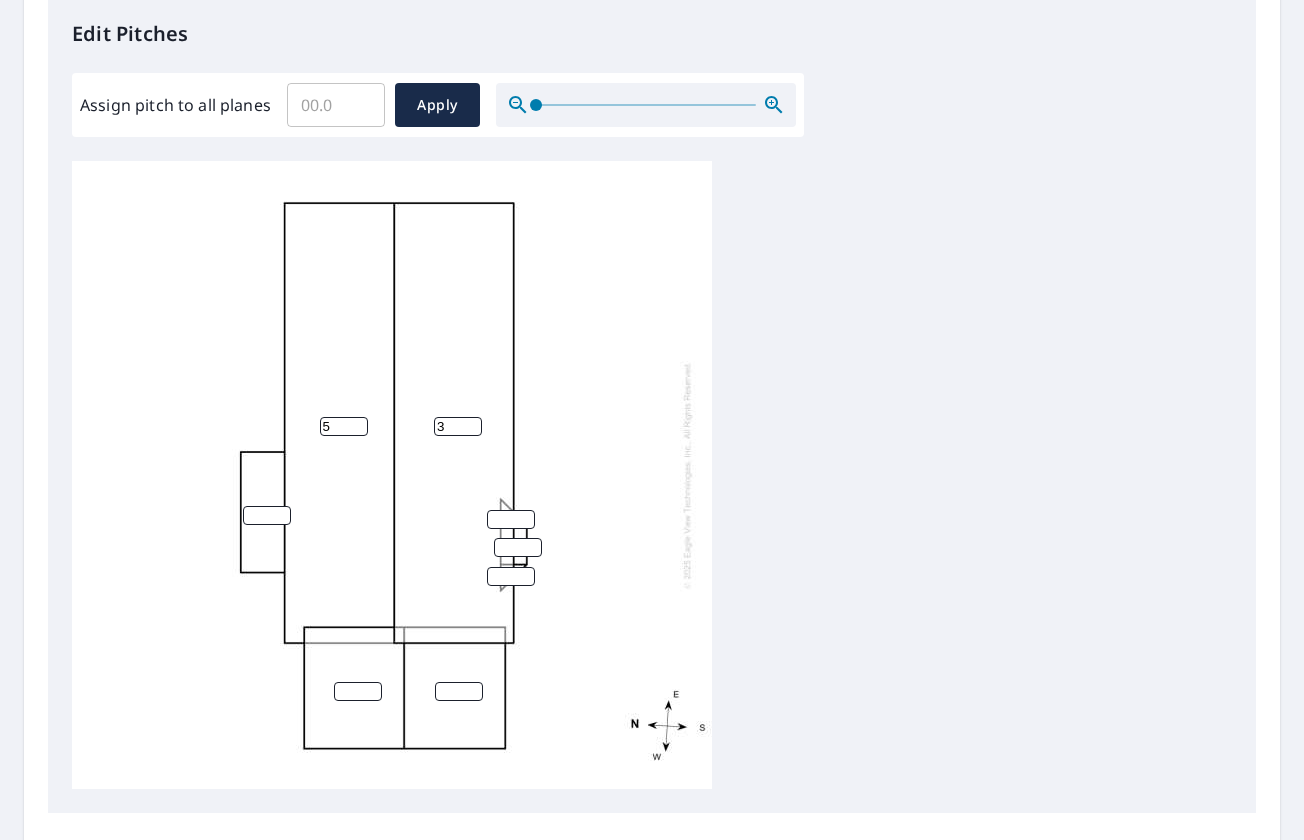 click on "3" at bounding box center (458, 426) 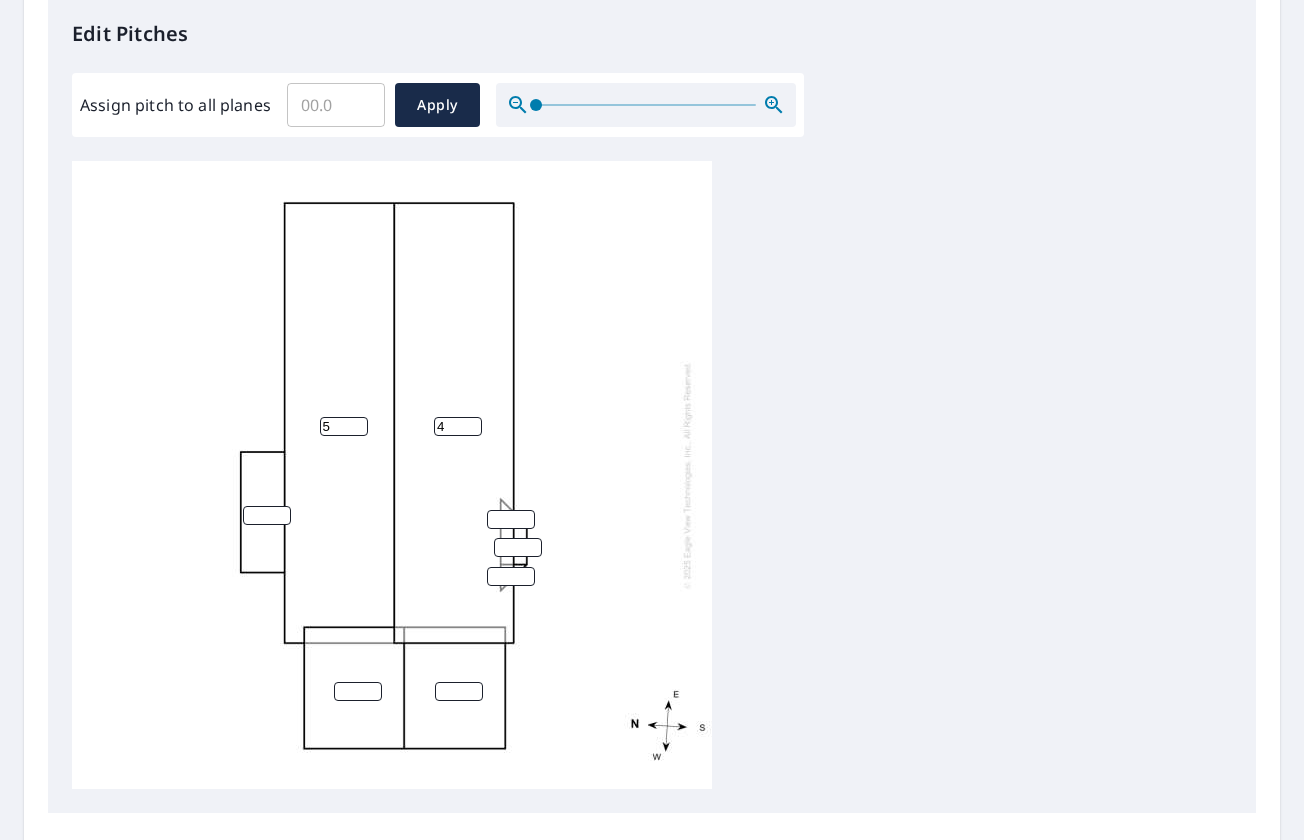 click on "4" at bounding box center (458, 426) 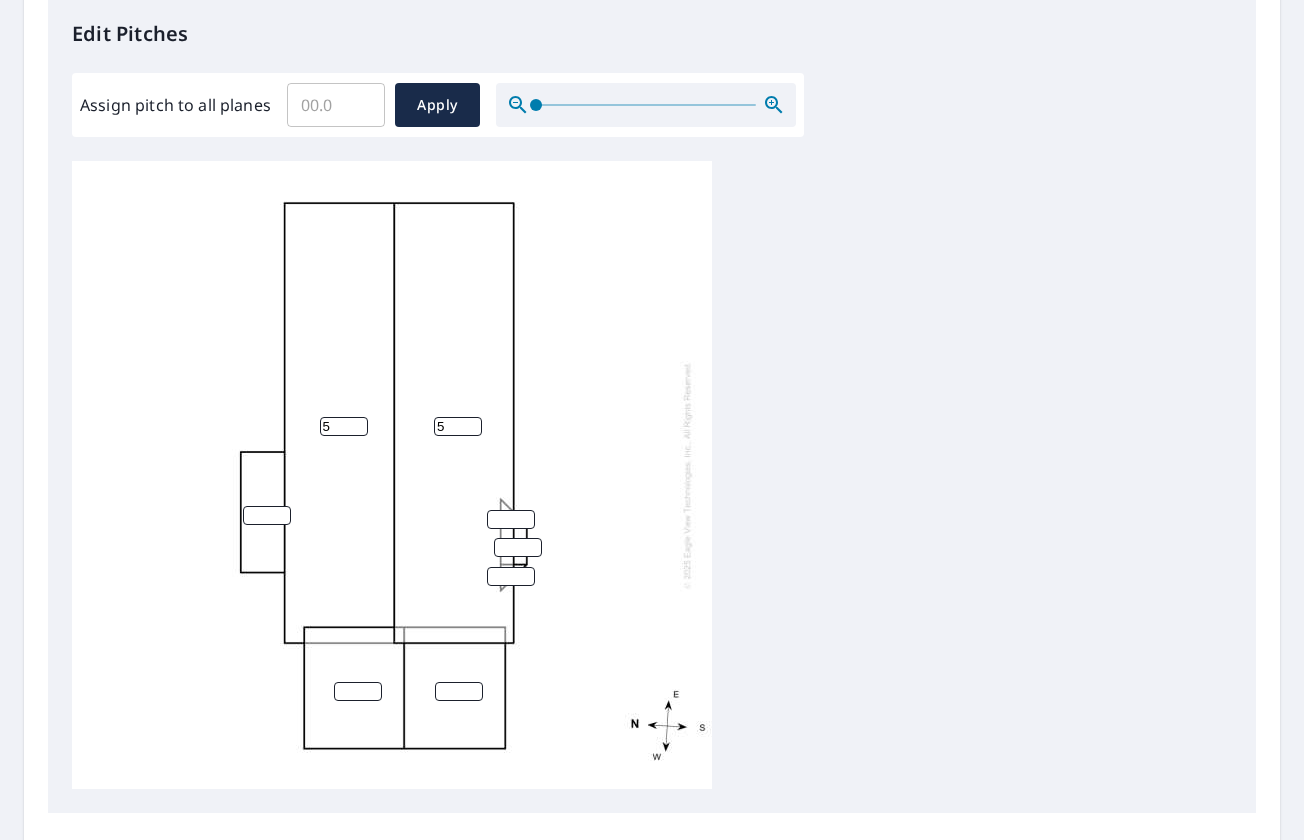 type on "5" 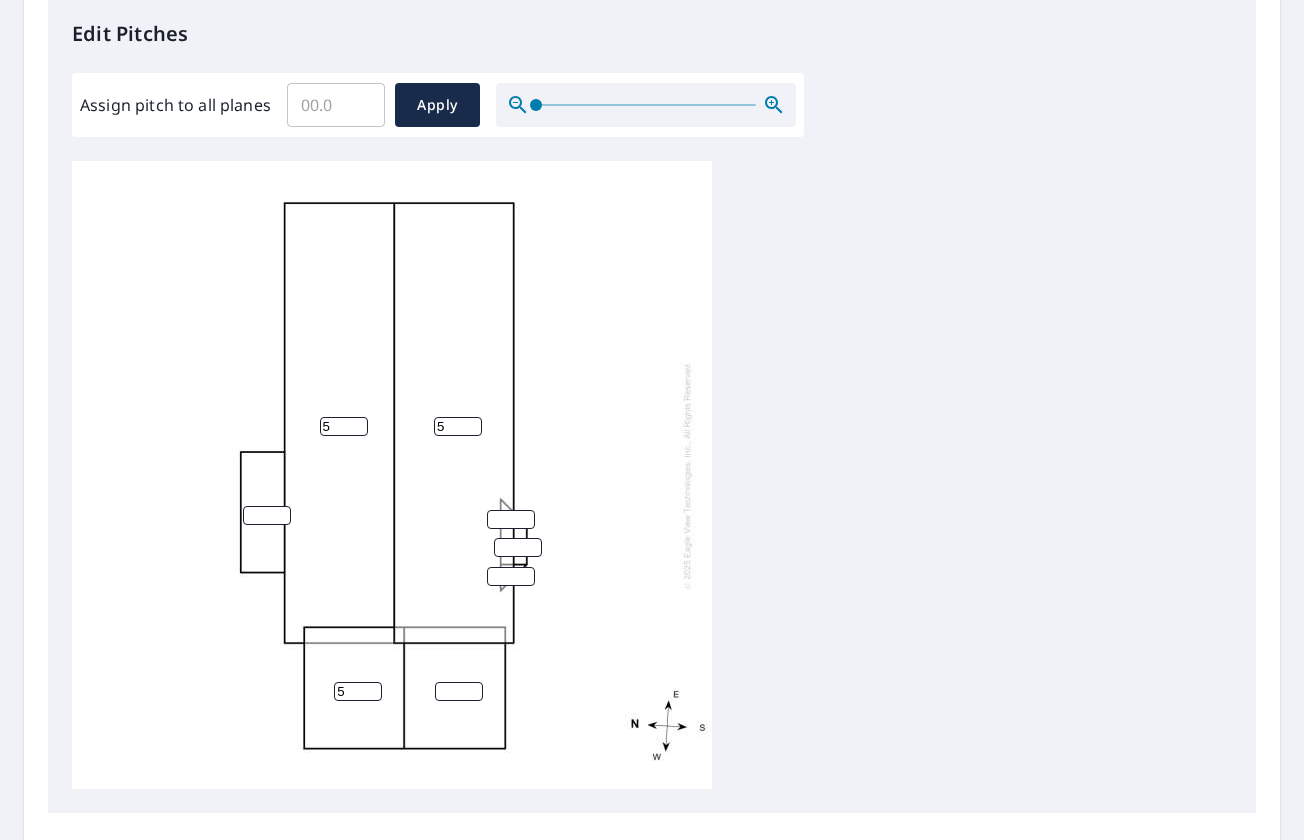 type on "5" 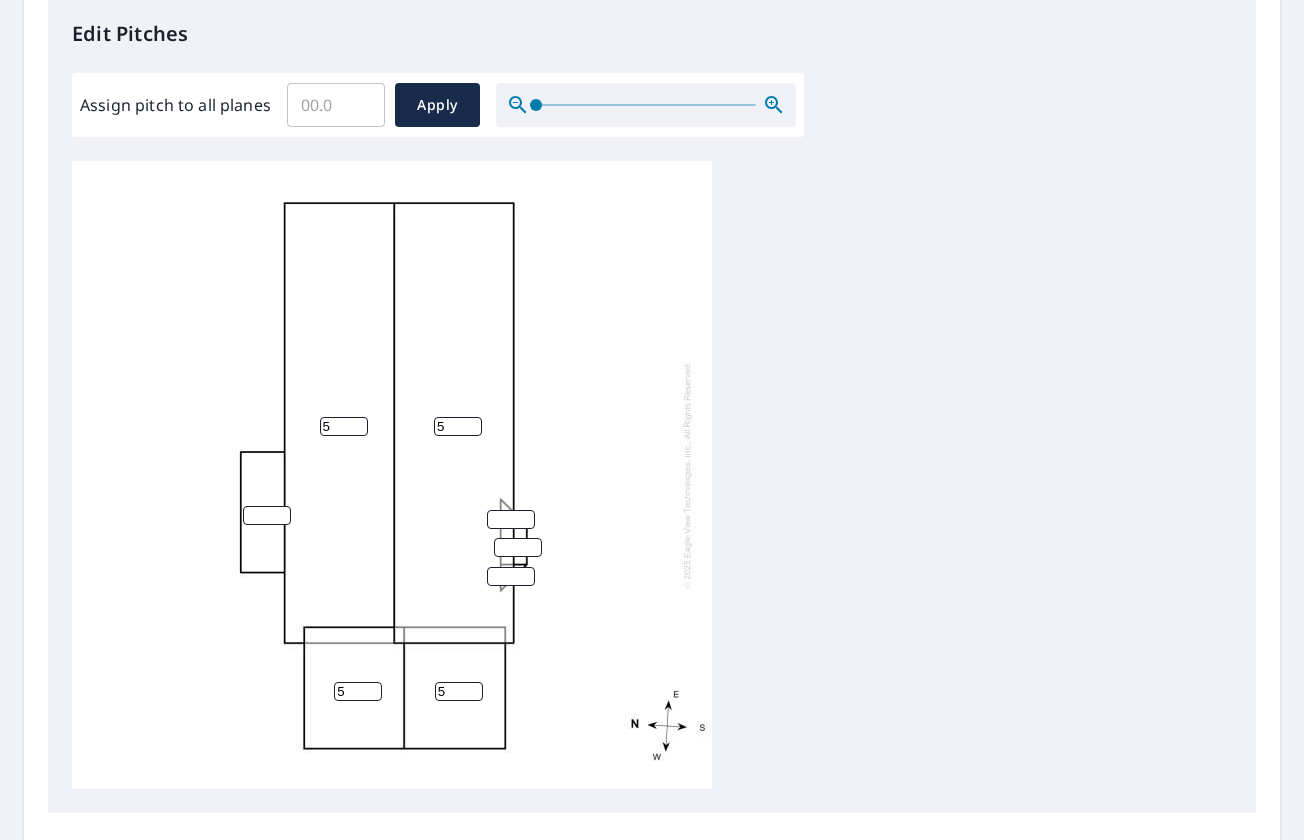 type on "5" 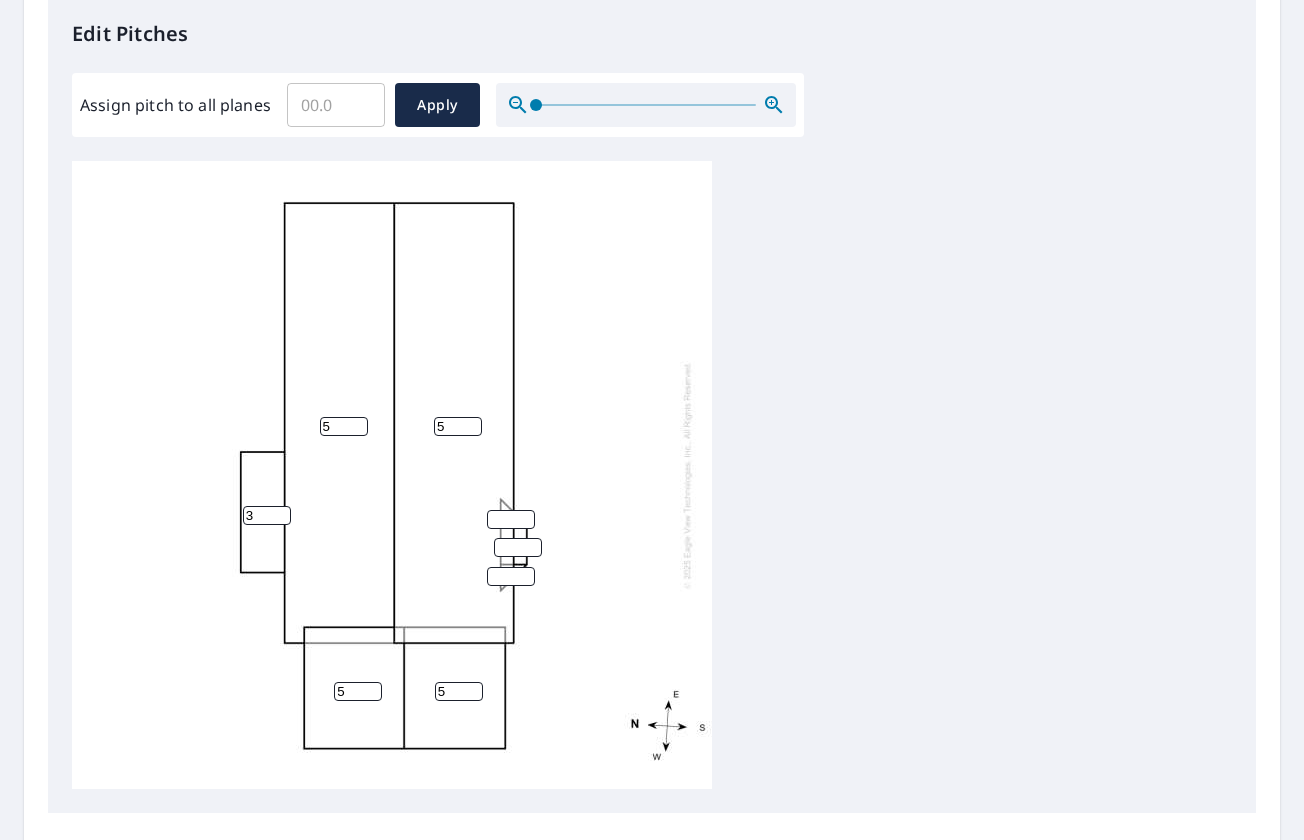 type on "3" 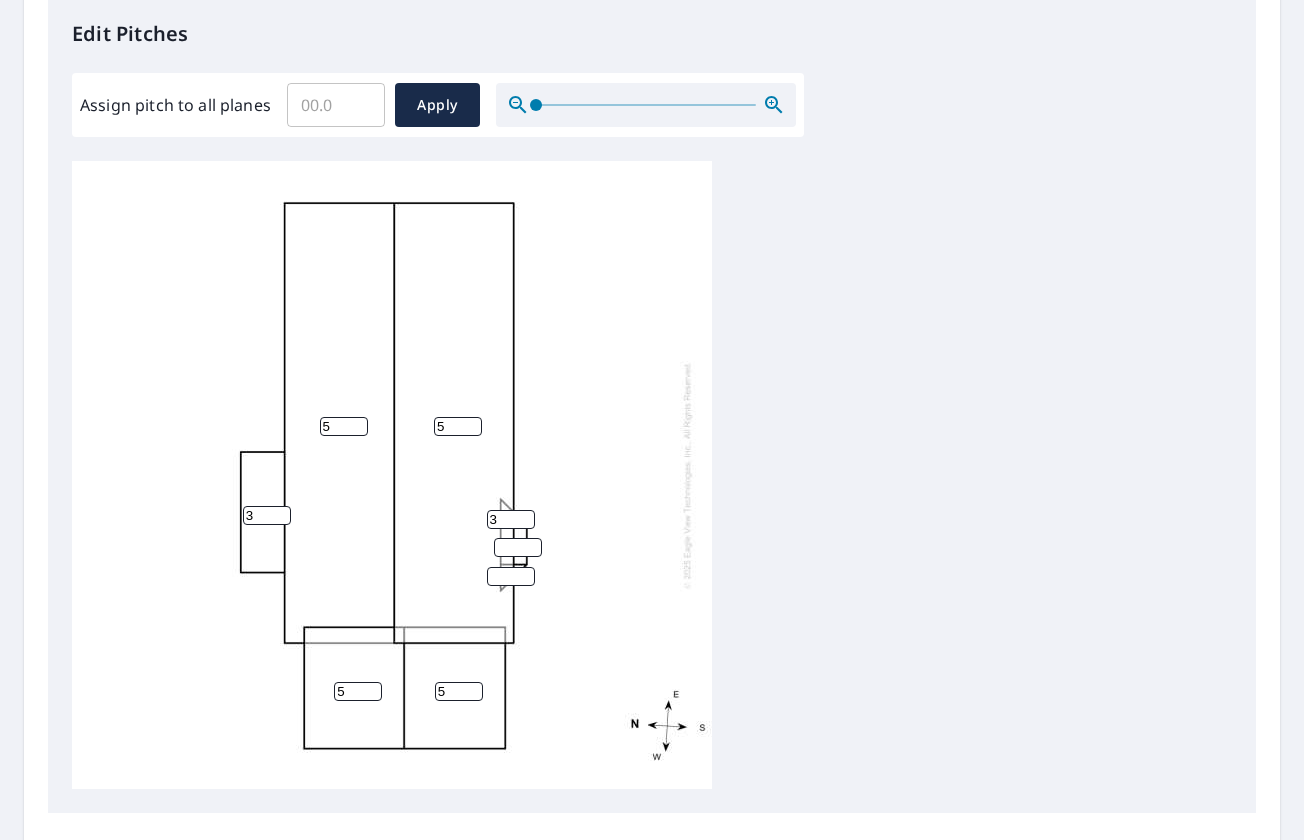 type on "3" 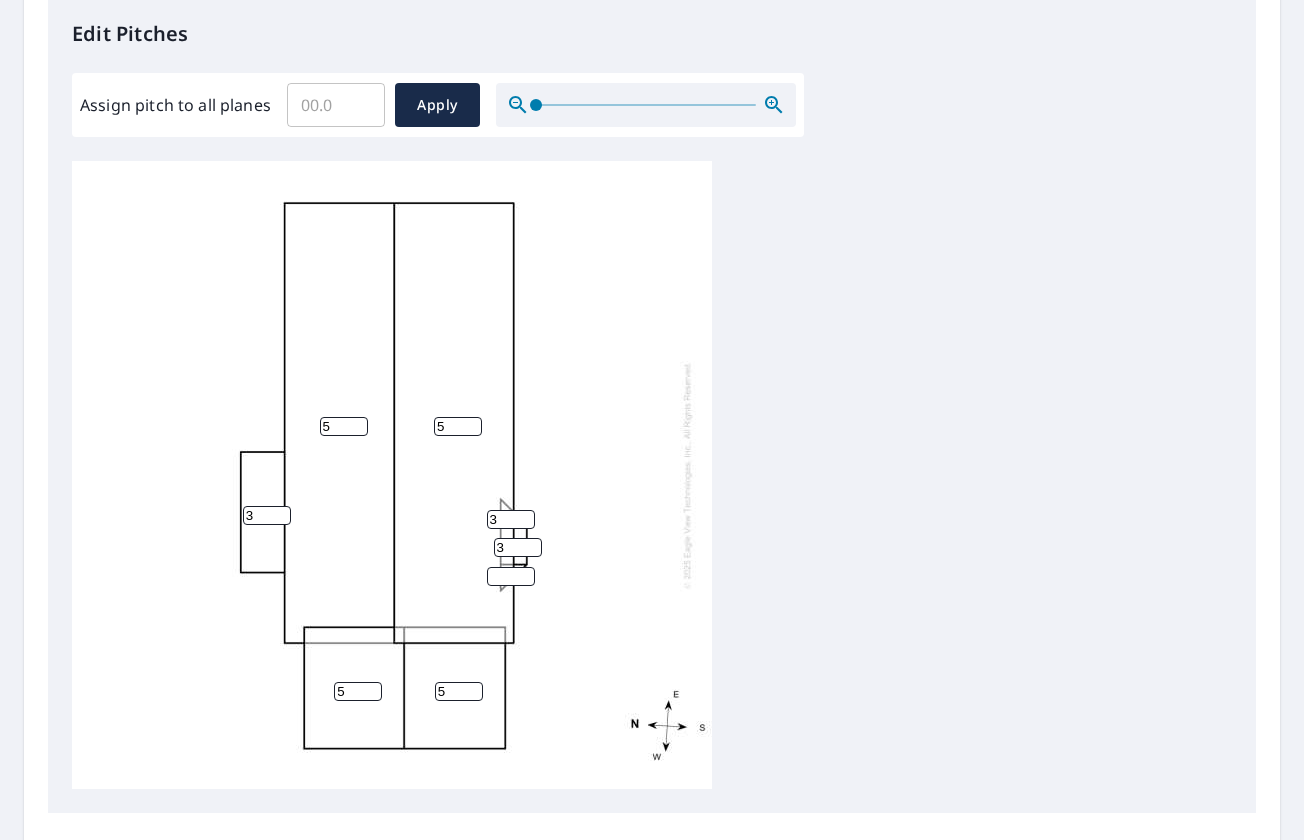 type on "3" 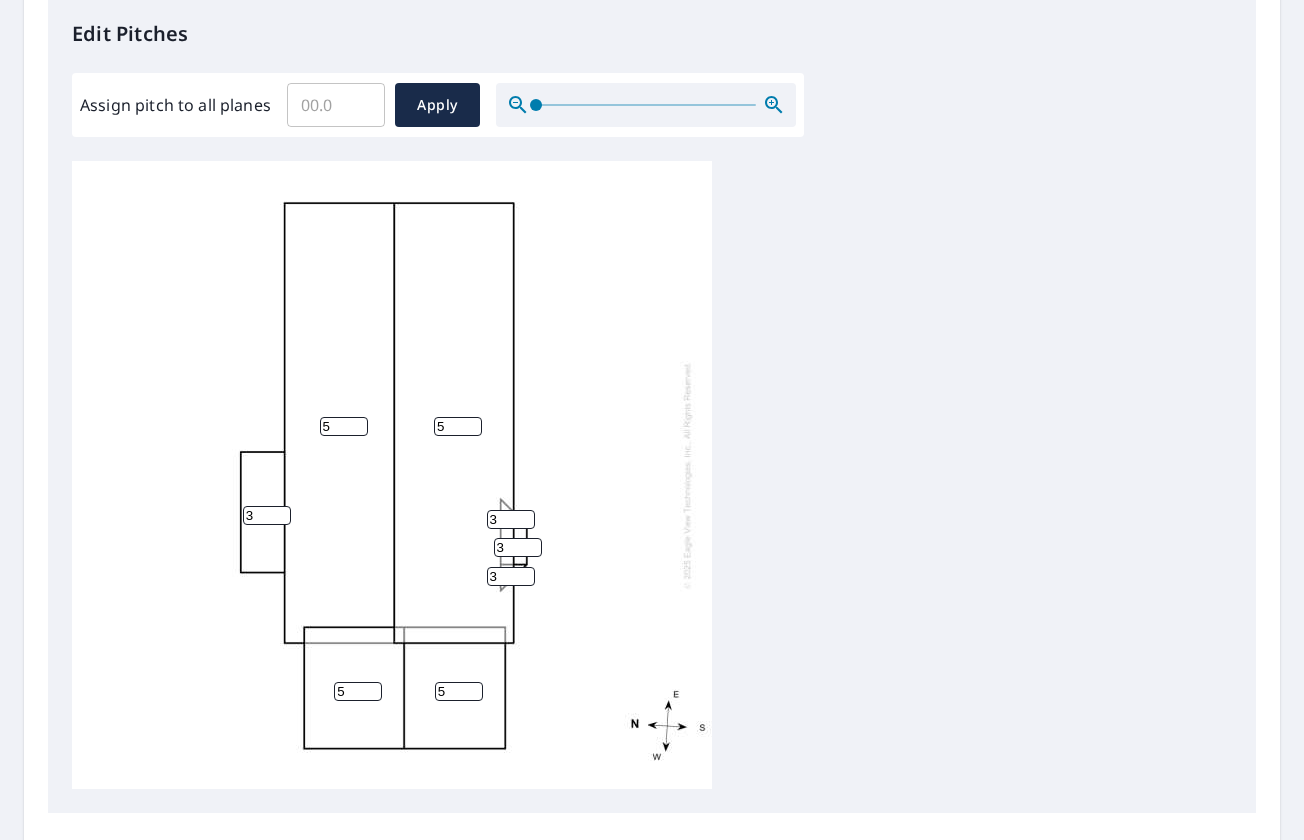 type on "3" 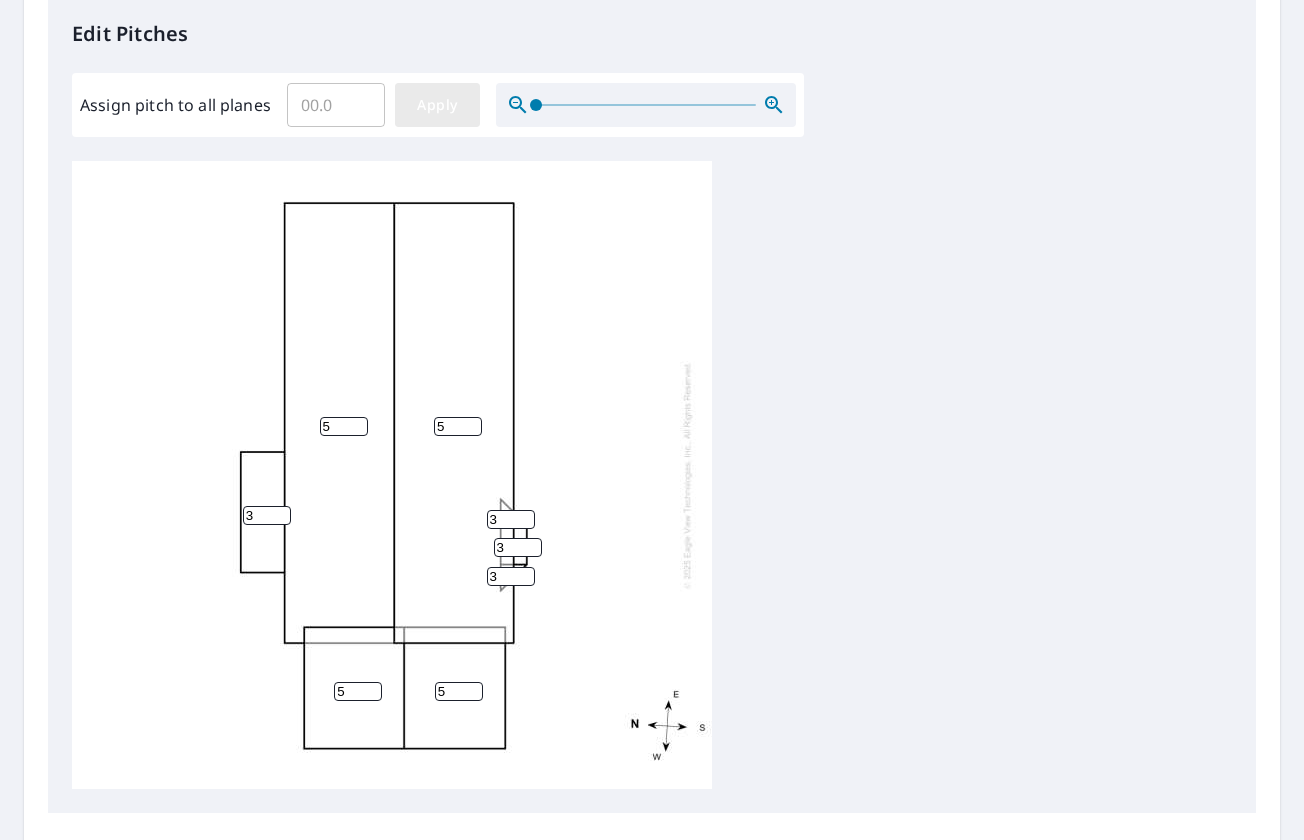 click on "Apply" at bounding box center [437, 105] 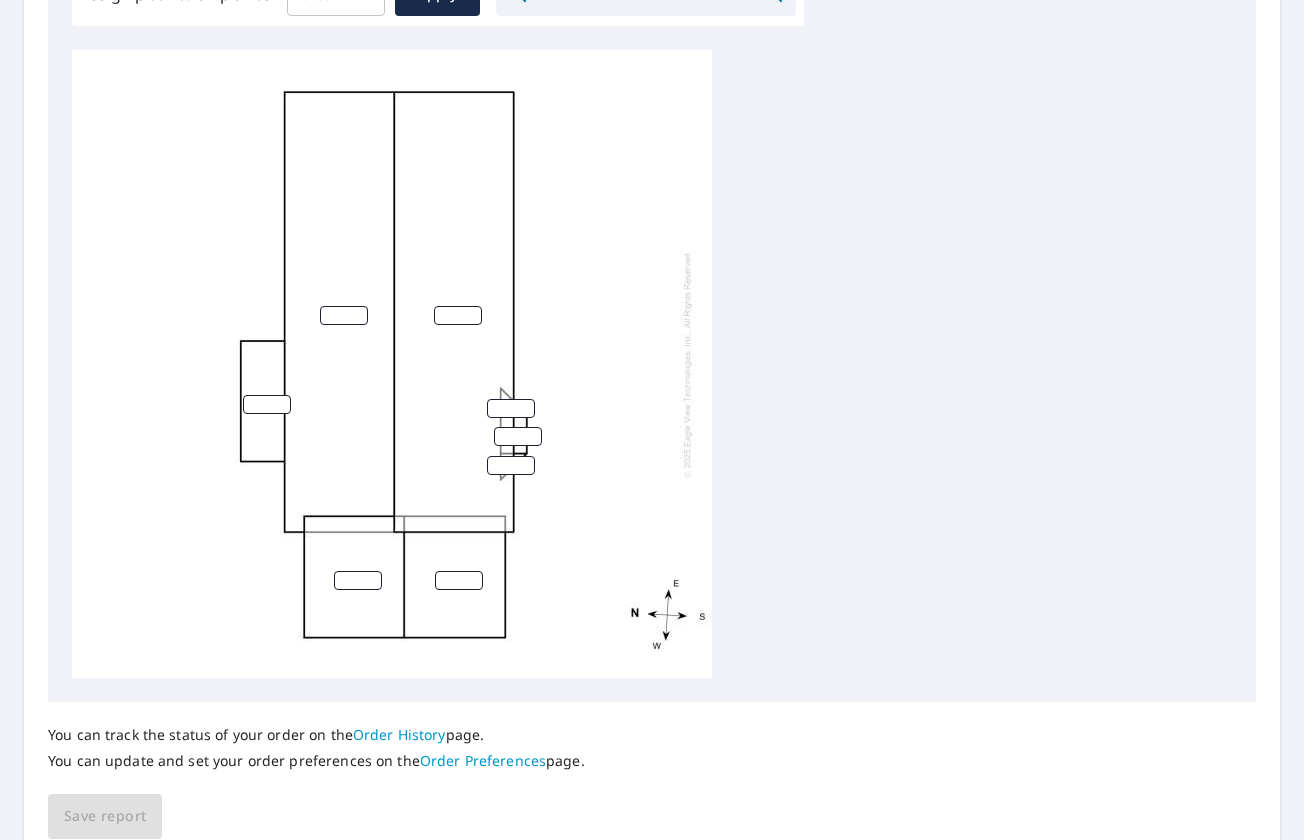 scroll, scrollTop: 742, scrollLeft: 0, axis: vertical 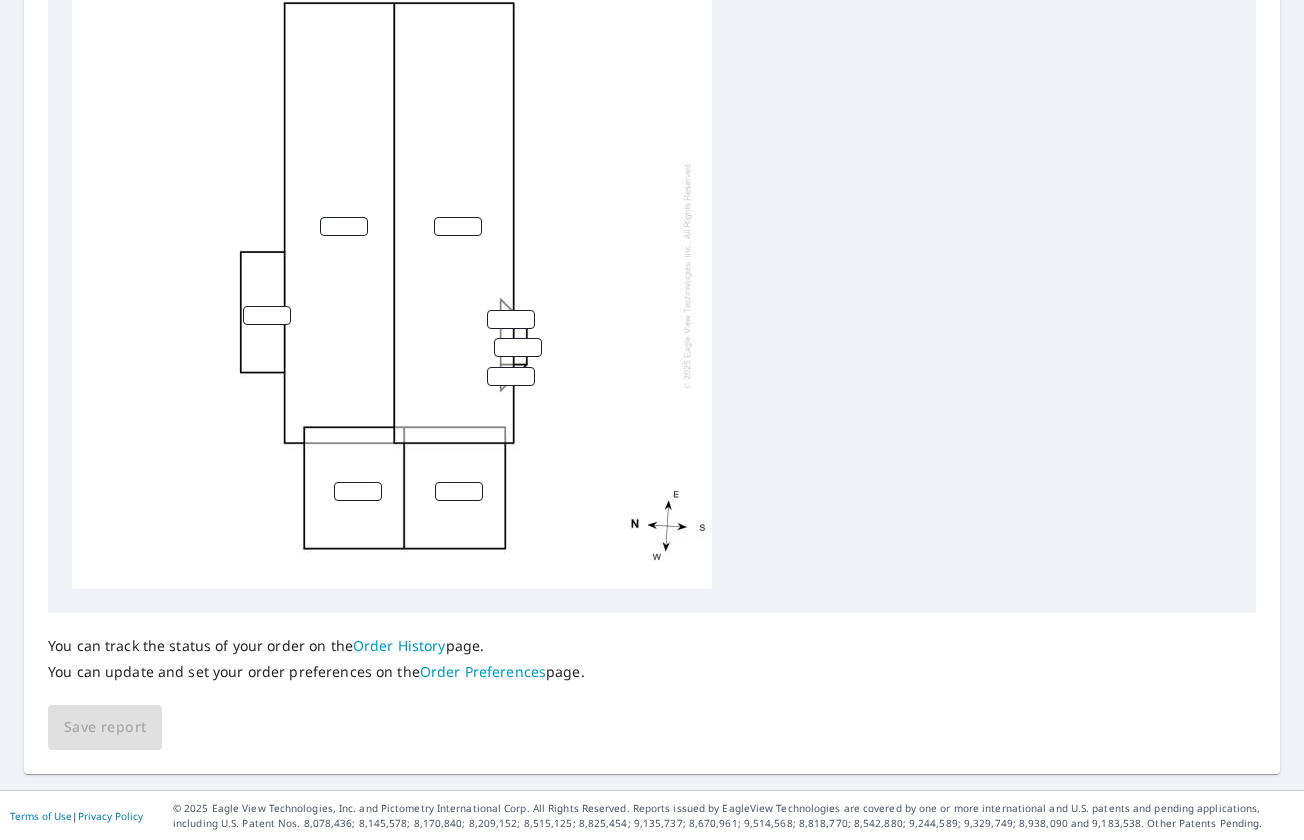 click on "You can track the status of your order on the  Order History  page. You can update and set your order preferences on the  Order Preferences  page. Save report" at bounding box center [652, 681] 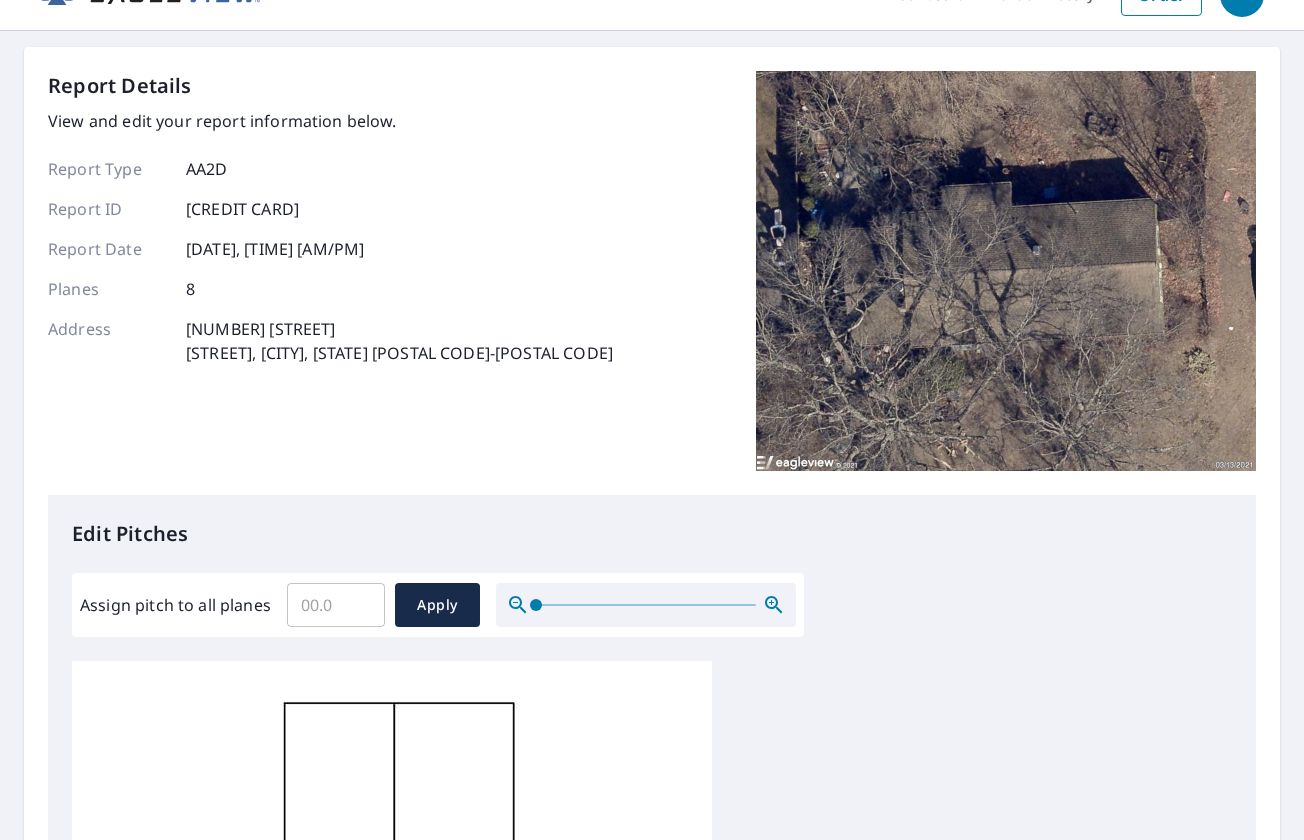 scroll, scrollTop: 0, scrollLeft: 0, axis: both 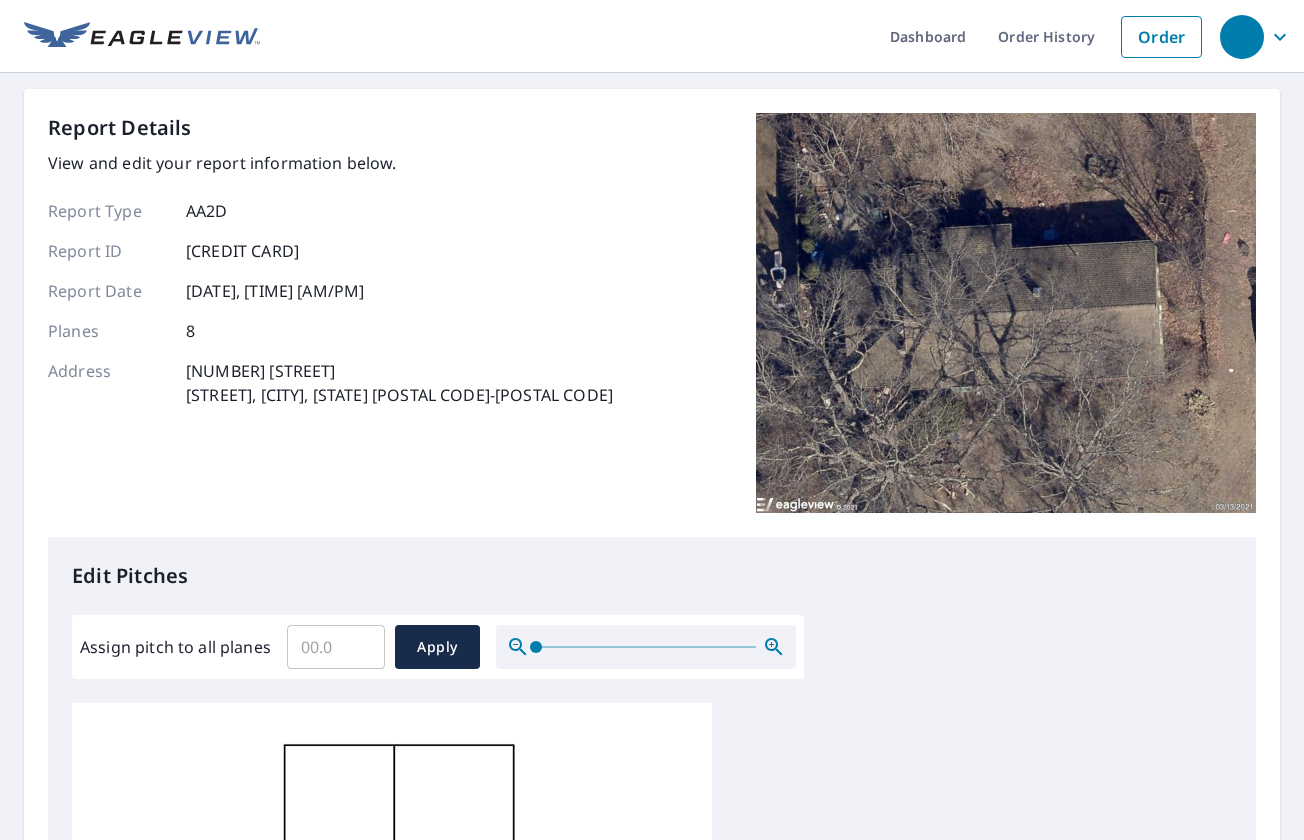 click on "Assign pitch to all planes" at bounding box center (336, 647) 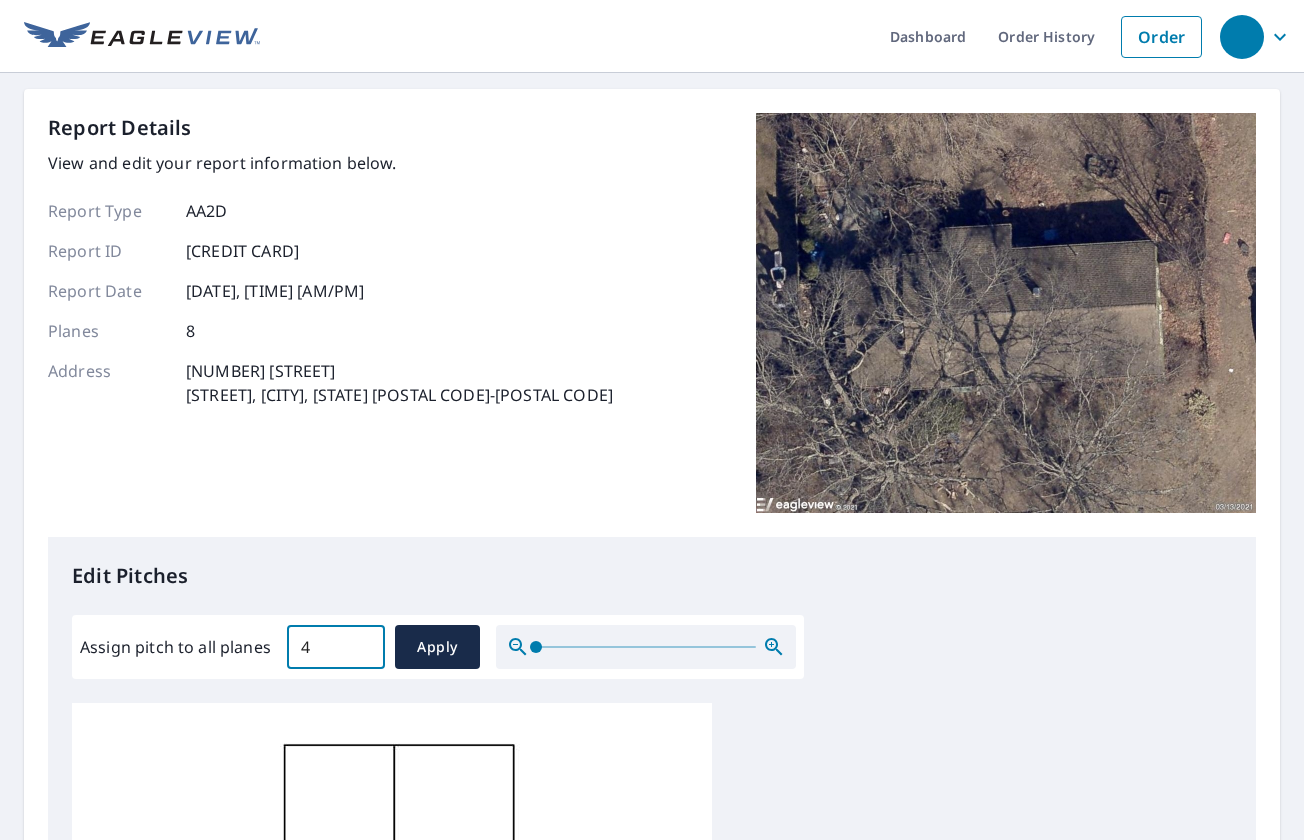 drag, startPoint x: 332, startPoint y: 641, endPoint x: 271, endPoint y: 639, distance: 61.03278 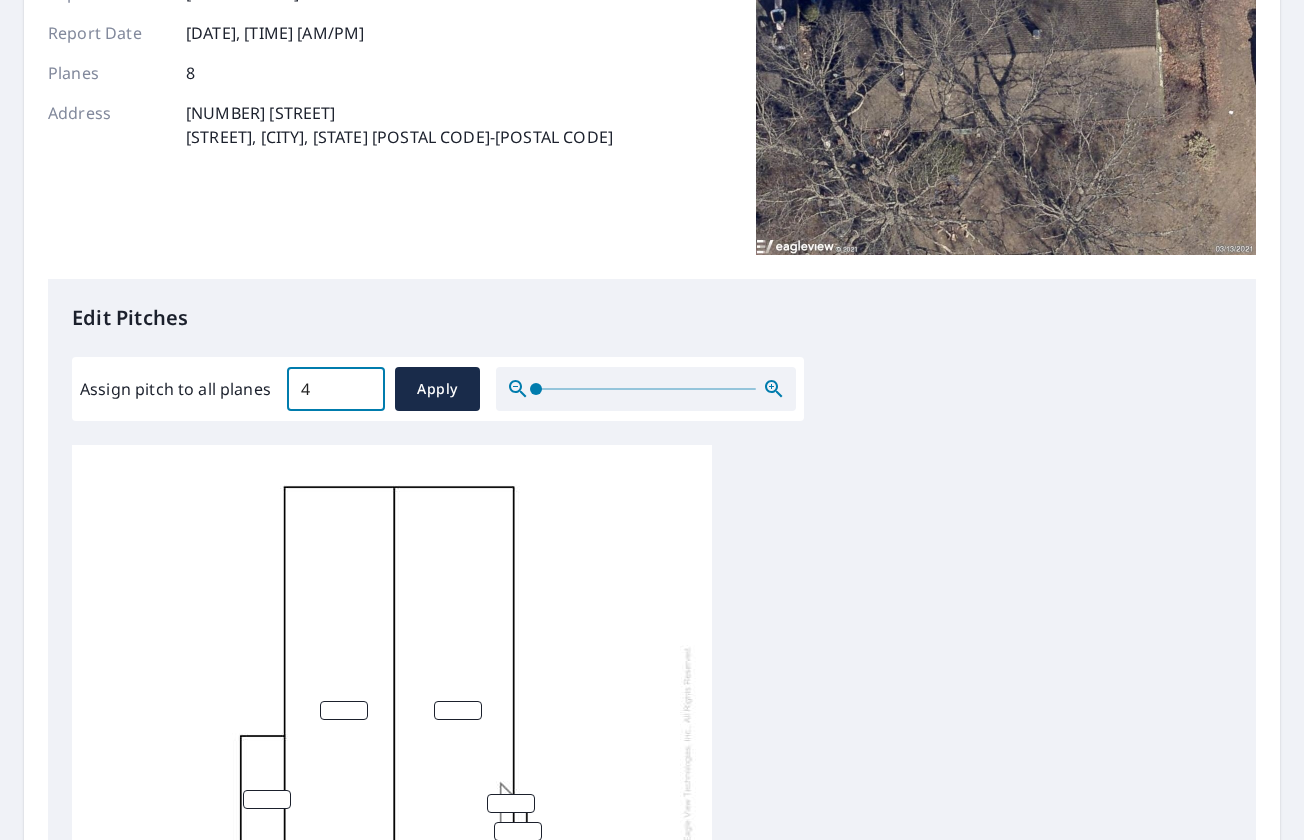 scroll, scrollTop: 700, scrollLeft: 0, axis: vertical 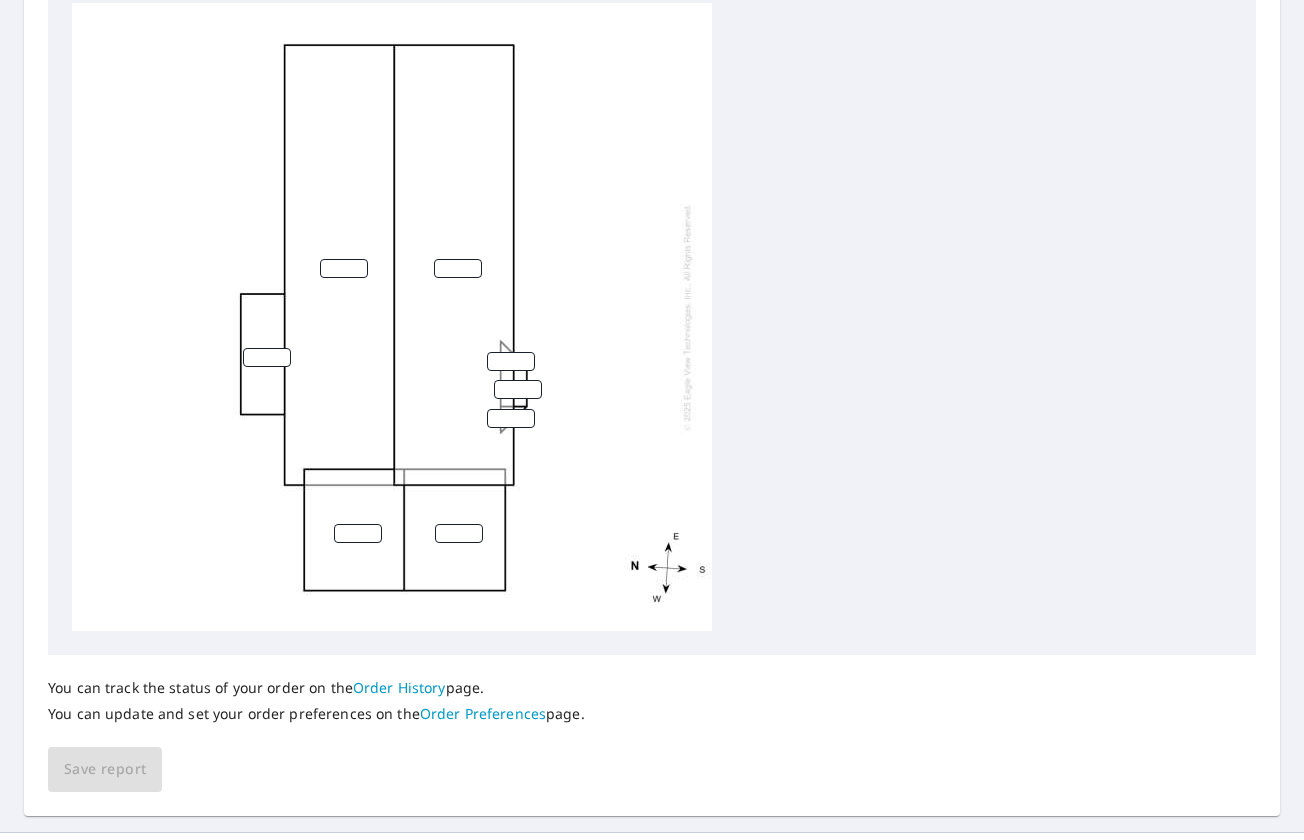 type on "4" 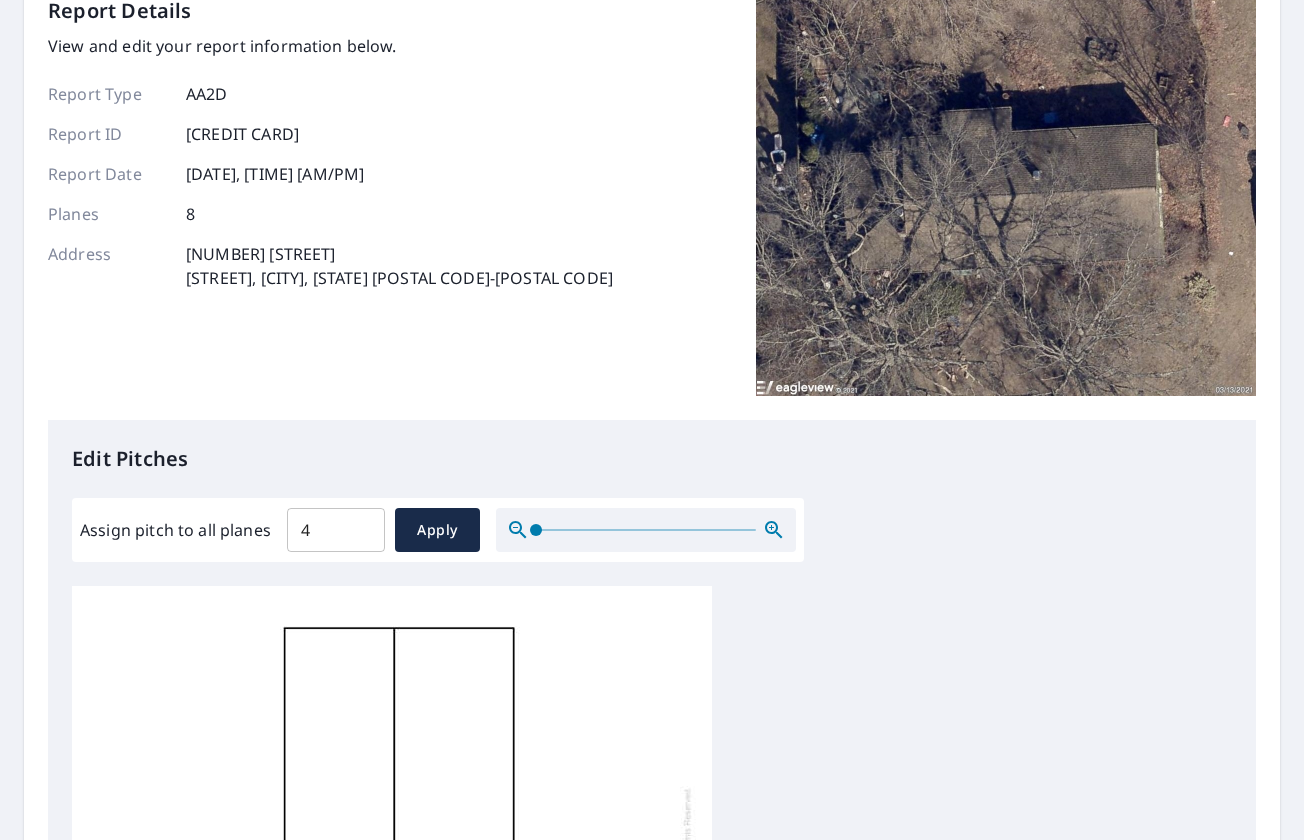 scroll, scrollTop: 0, scrollLeft: 0, axis: both 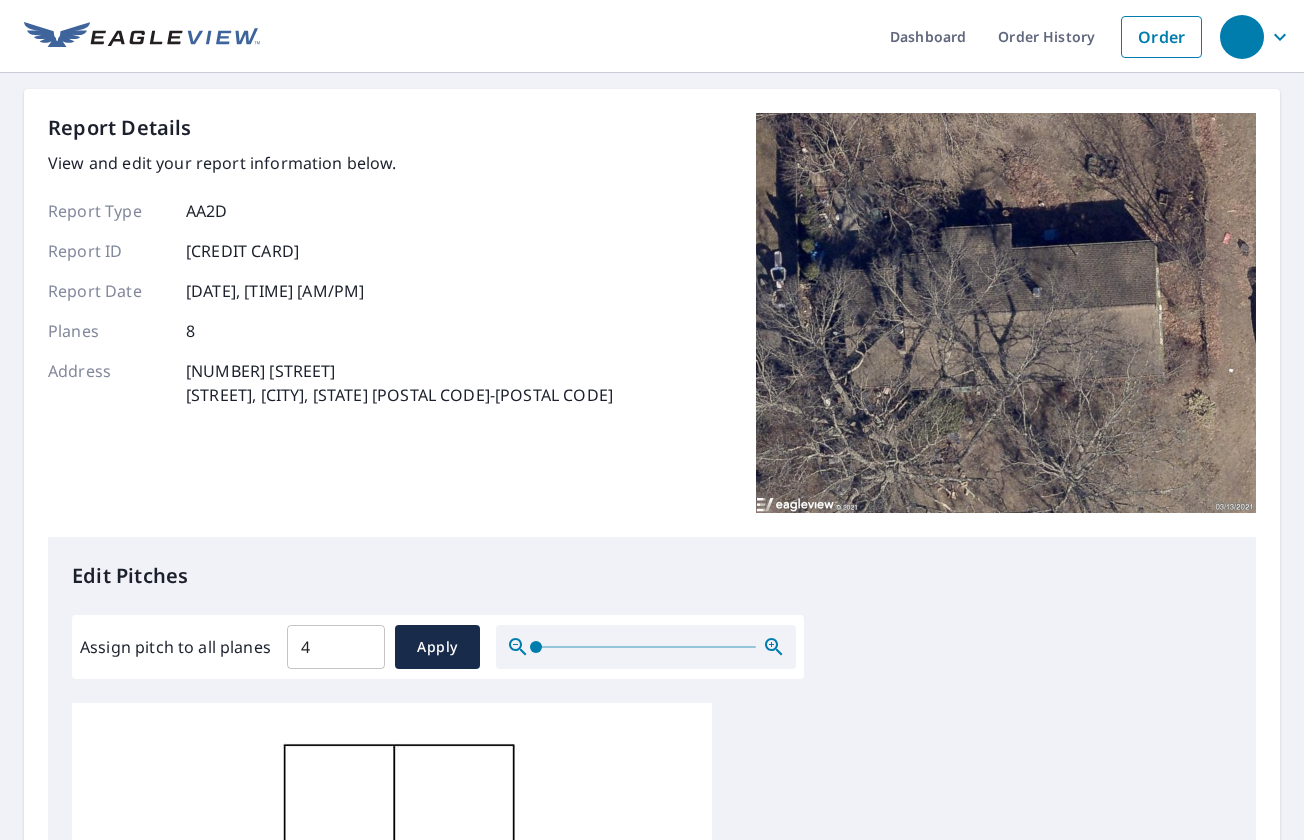 click on "Report ID [CREDIT CARD]" at bounding box center (330, 251) 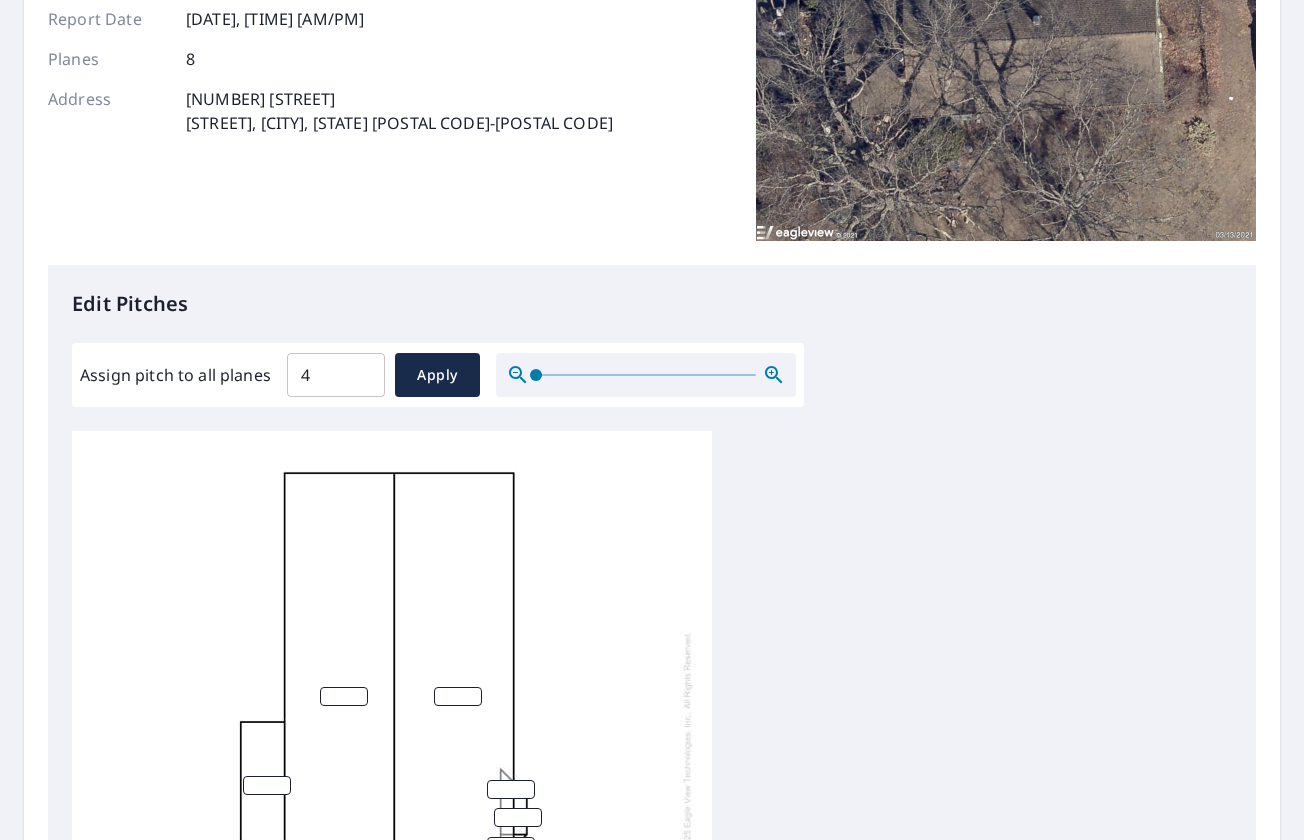scroll, scrollTop: 700, scrollLeft: 0, axis: vertical 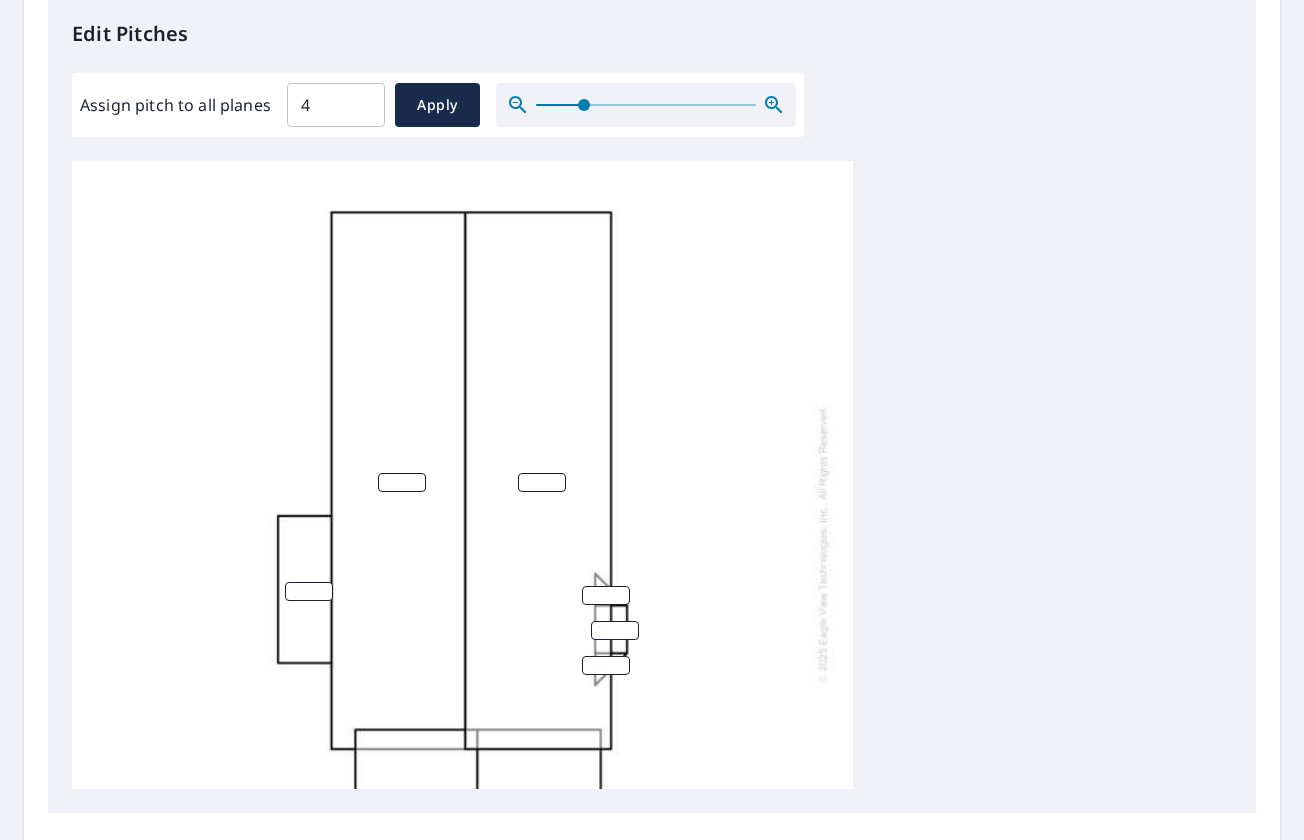 drag, startPoint x: 533, startPoint y: 106, endPoint x: 584, endPoint y: 107, distance: 51.009804 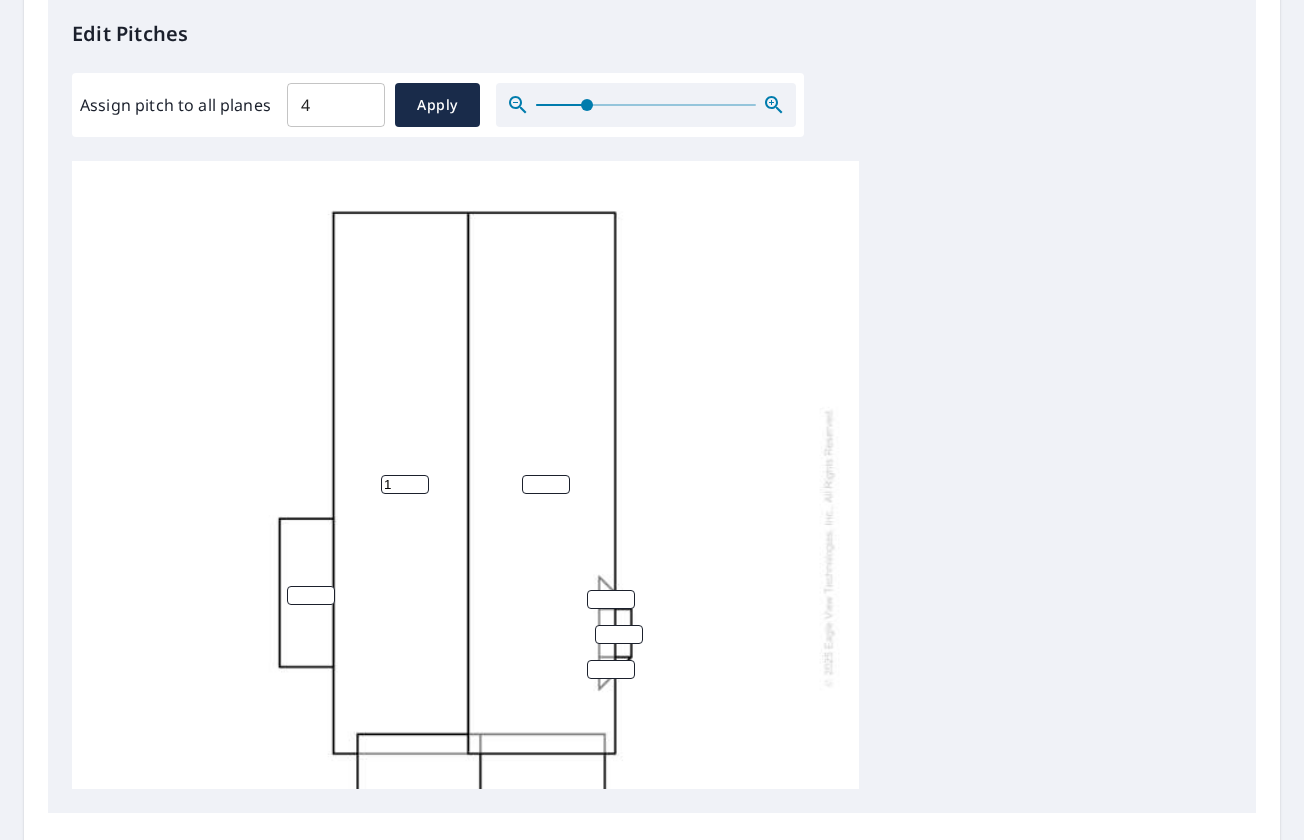 click on "1" at bounding box center (405, 484) 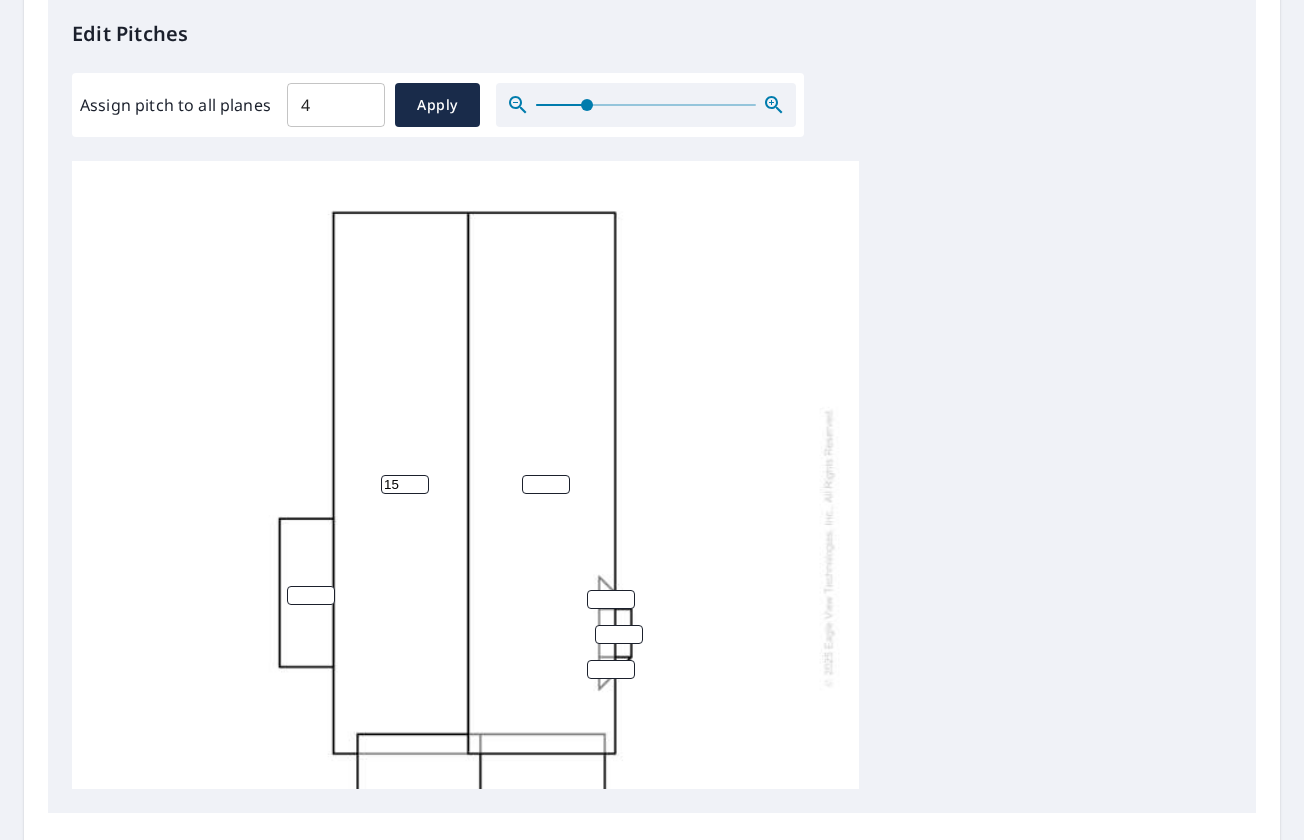 drag, startPoint x: 394, startPoint y: 483, endPoint x: 324, endPoint y: 479, distance: 70.11419 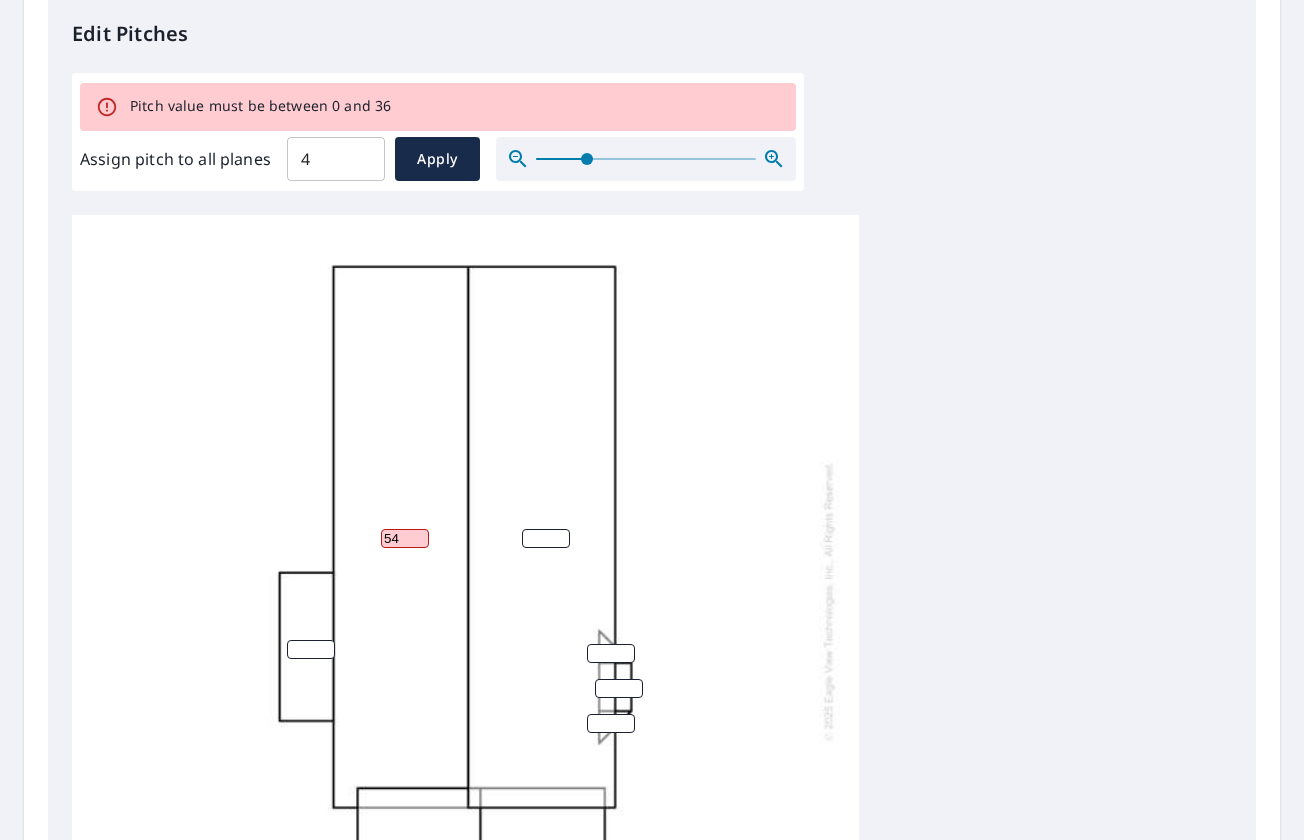 drag, startPoint x: 399, startPoint y: 532, endPoint x: 360, endPoint y: 531, distance: 39.012817 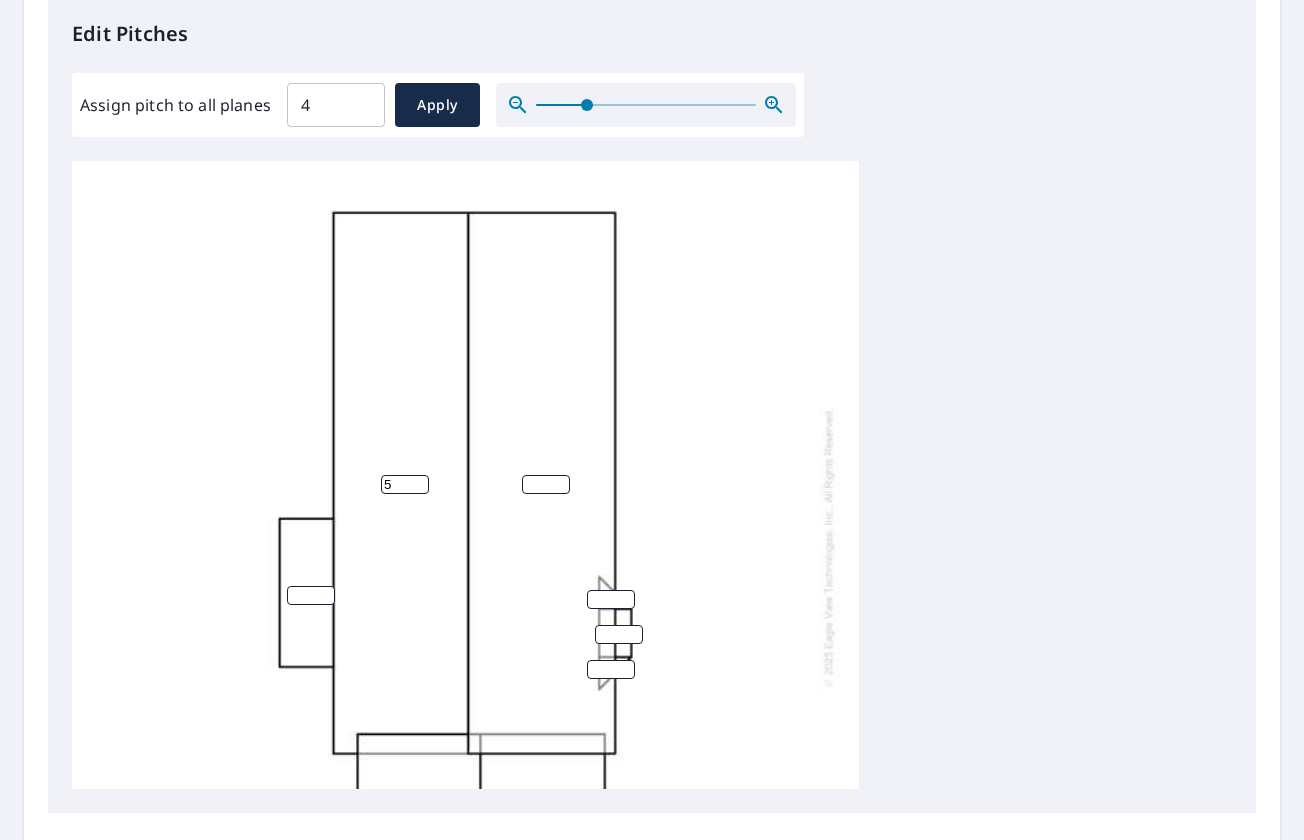 type on "5" 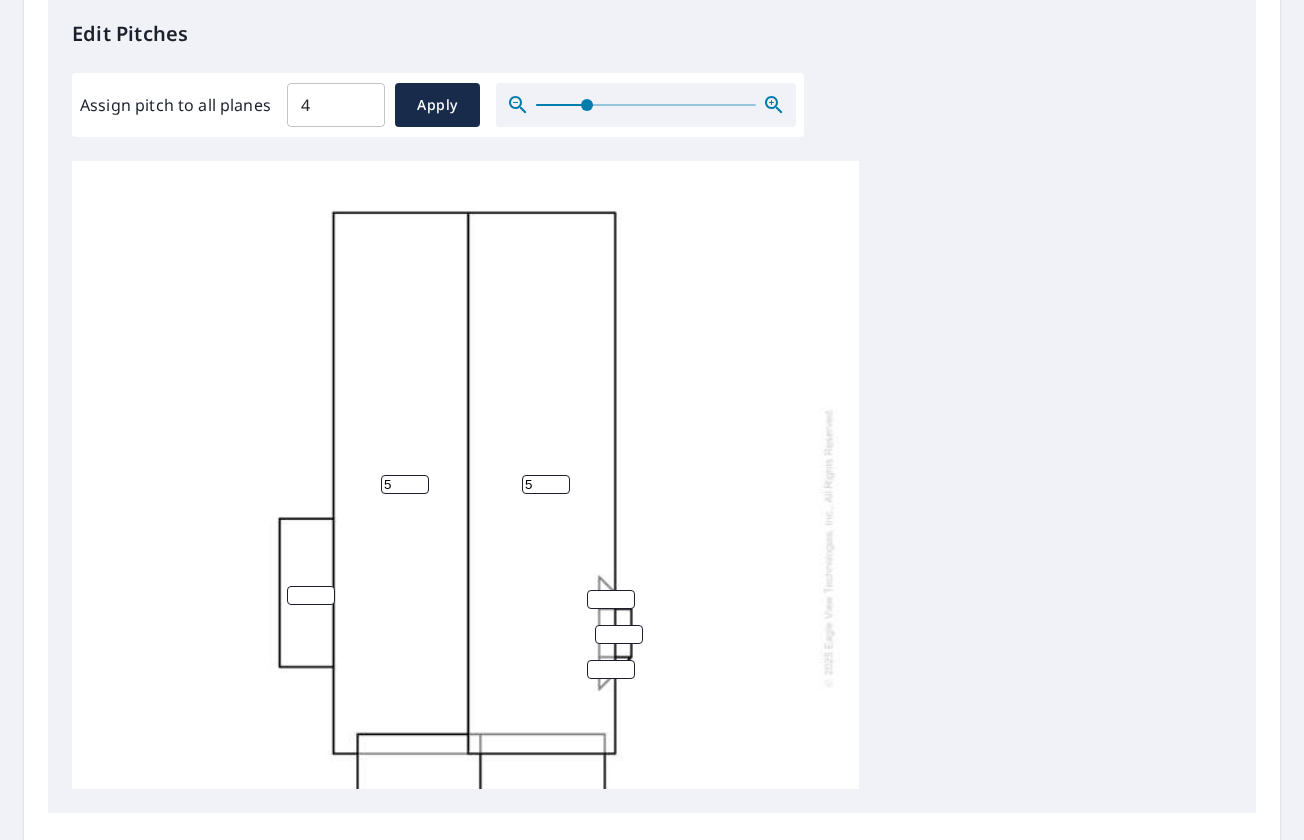 type on "5" 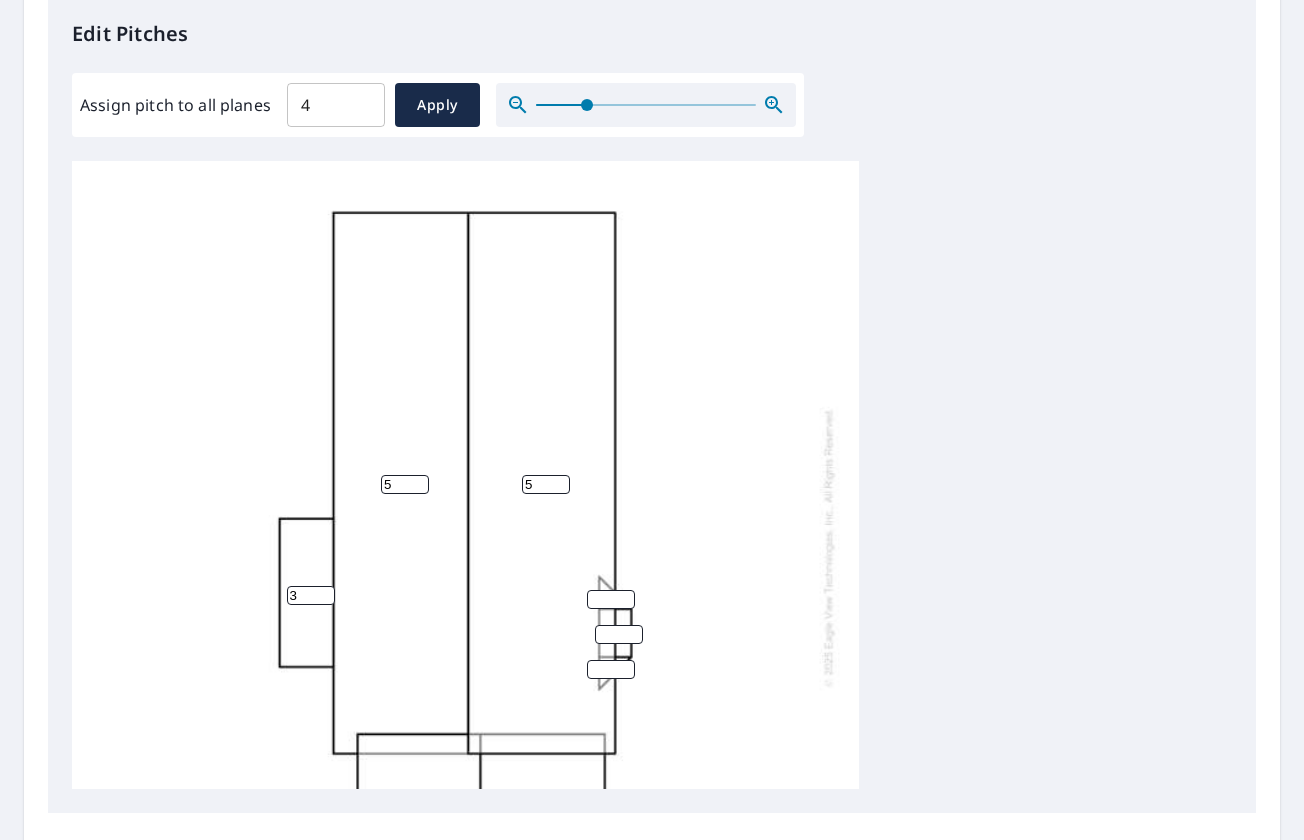 drag, startPoint x: 300, startPoint y: 589, endPoint x: 219, endPoint y: 583, distance: 81.22192 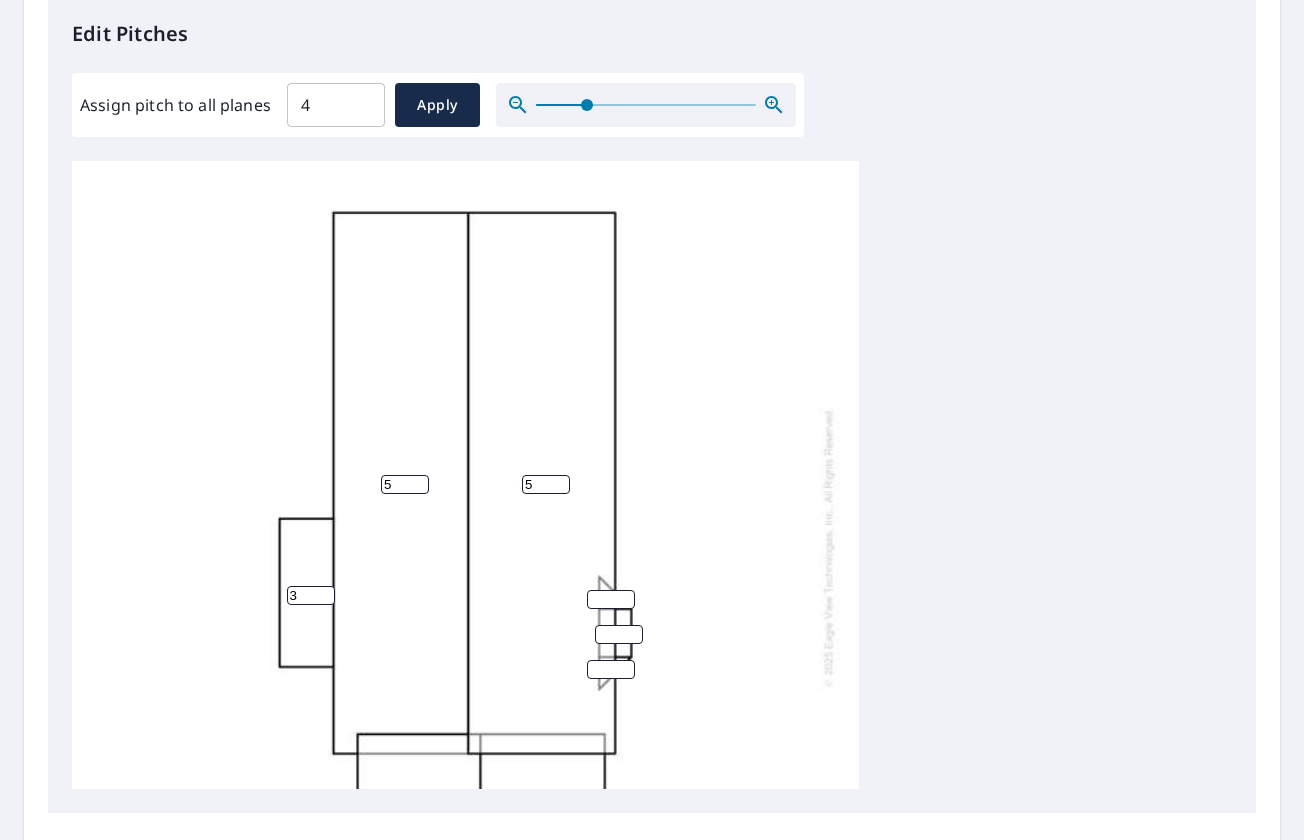 click on "[CREDIT CARD]" at bounding box center (465, 547) 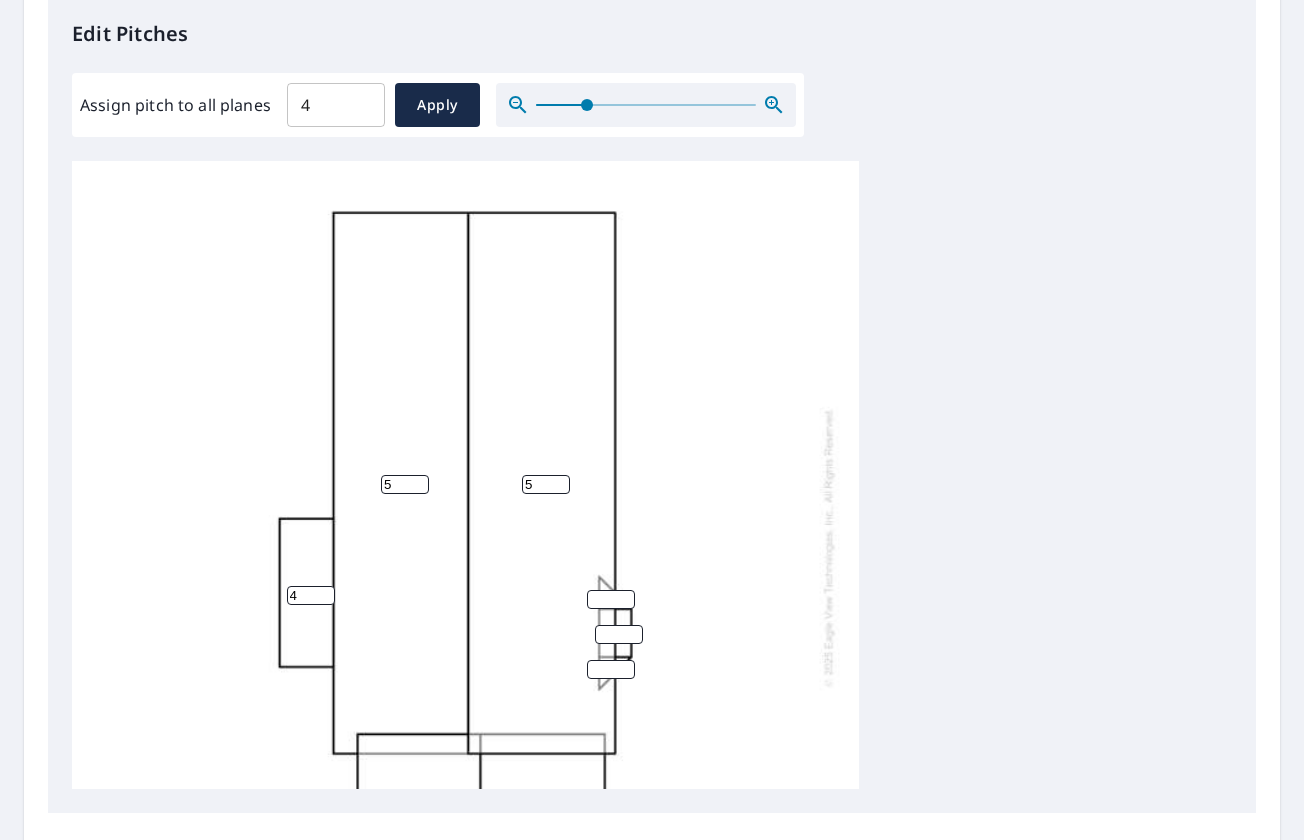 drag, startPoint x: 304, startPoint y: 591, endPoint x: 247, endPoint y: 595, distance: 57.14018 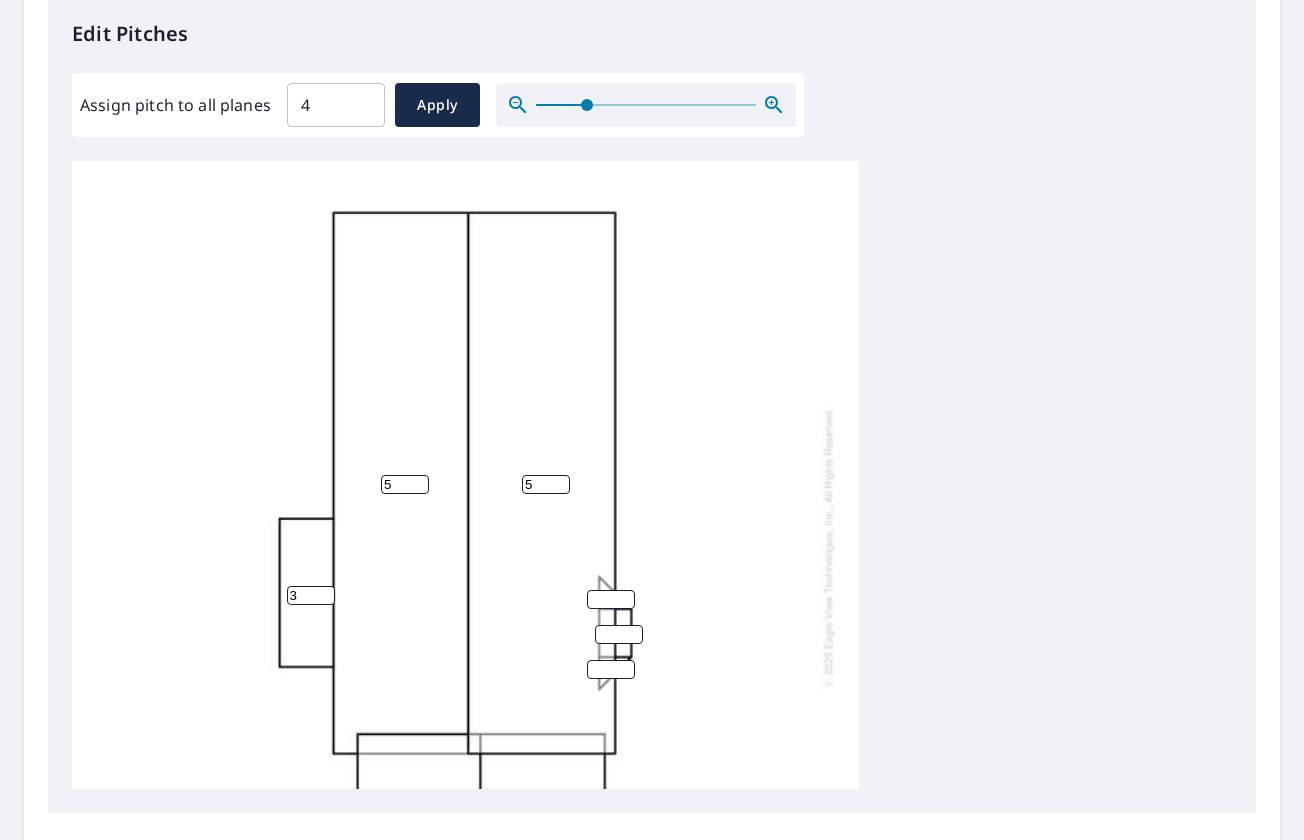 type on "3" 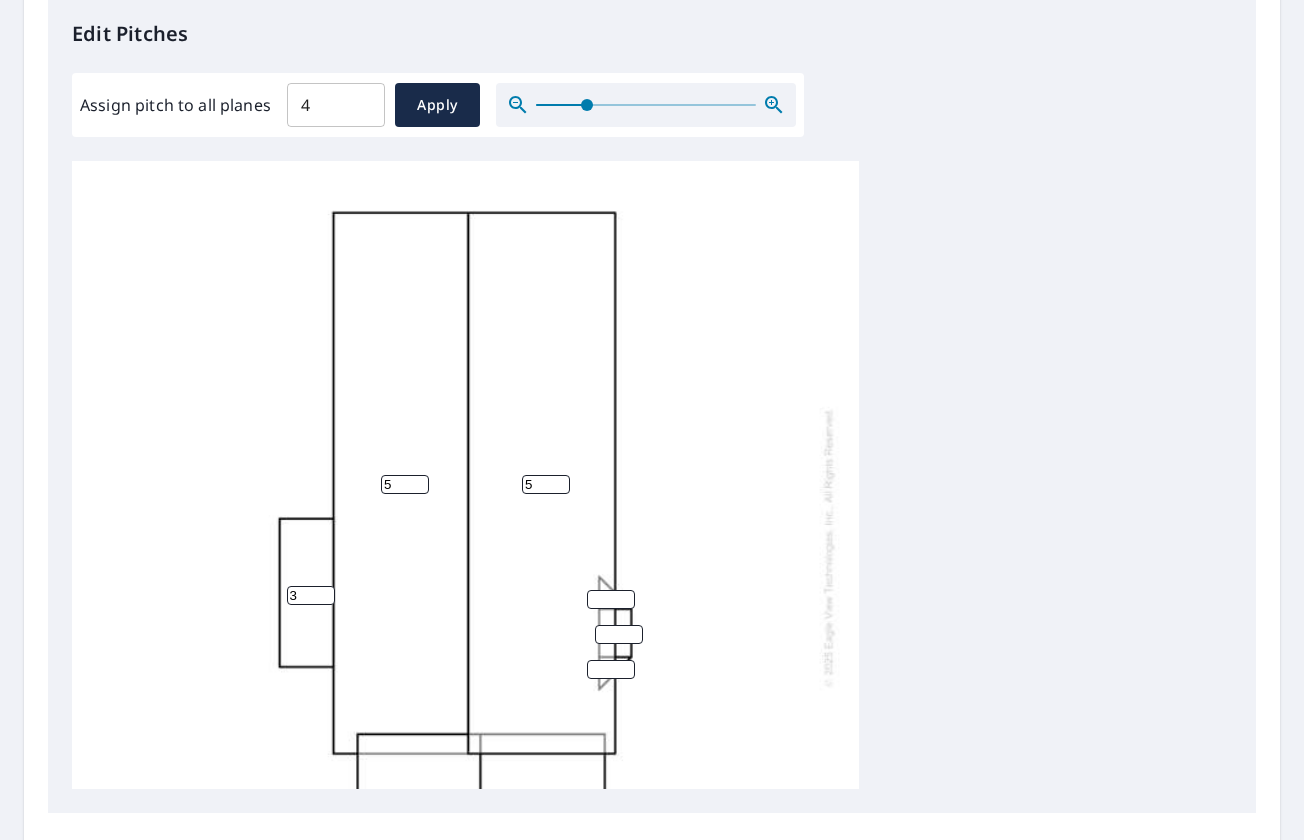 click at bounding box center (611, 599) 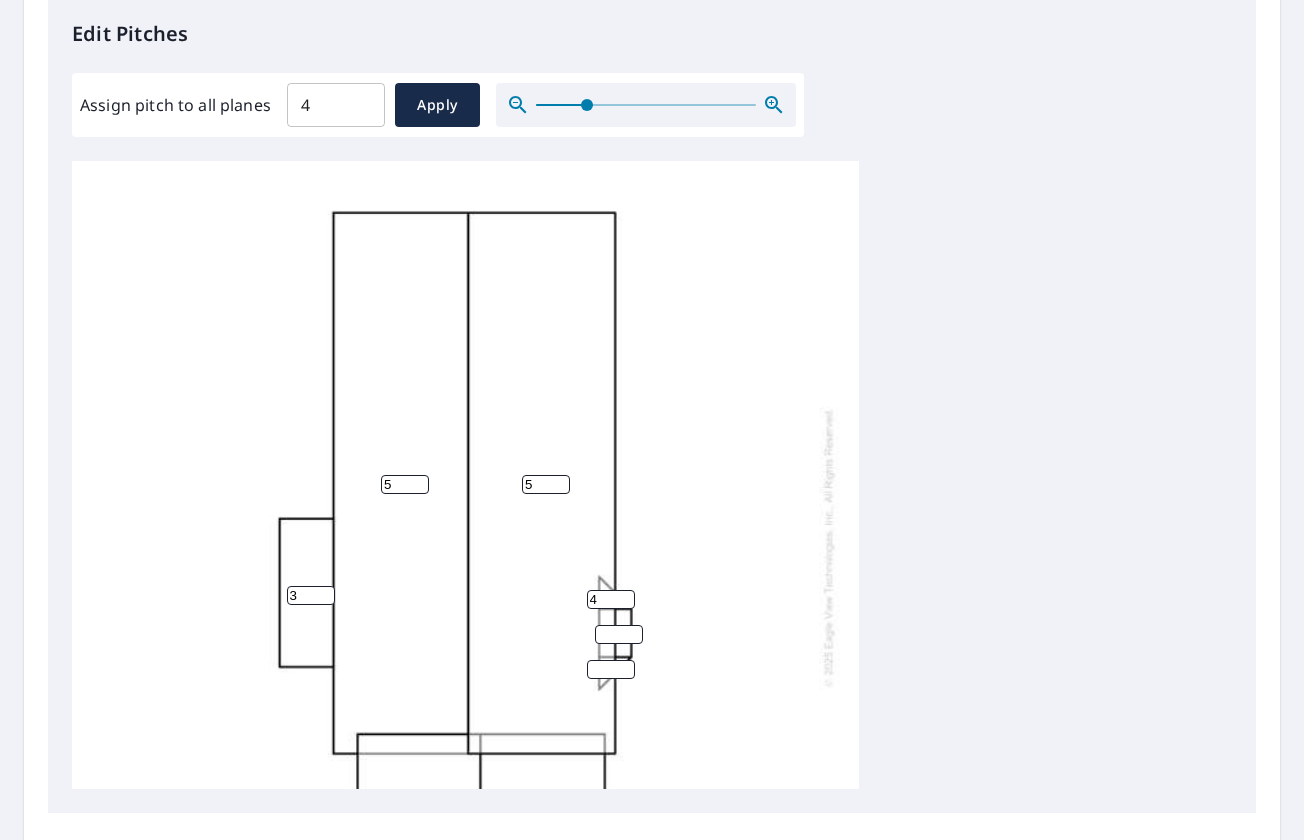 type on "4" 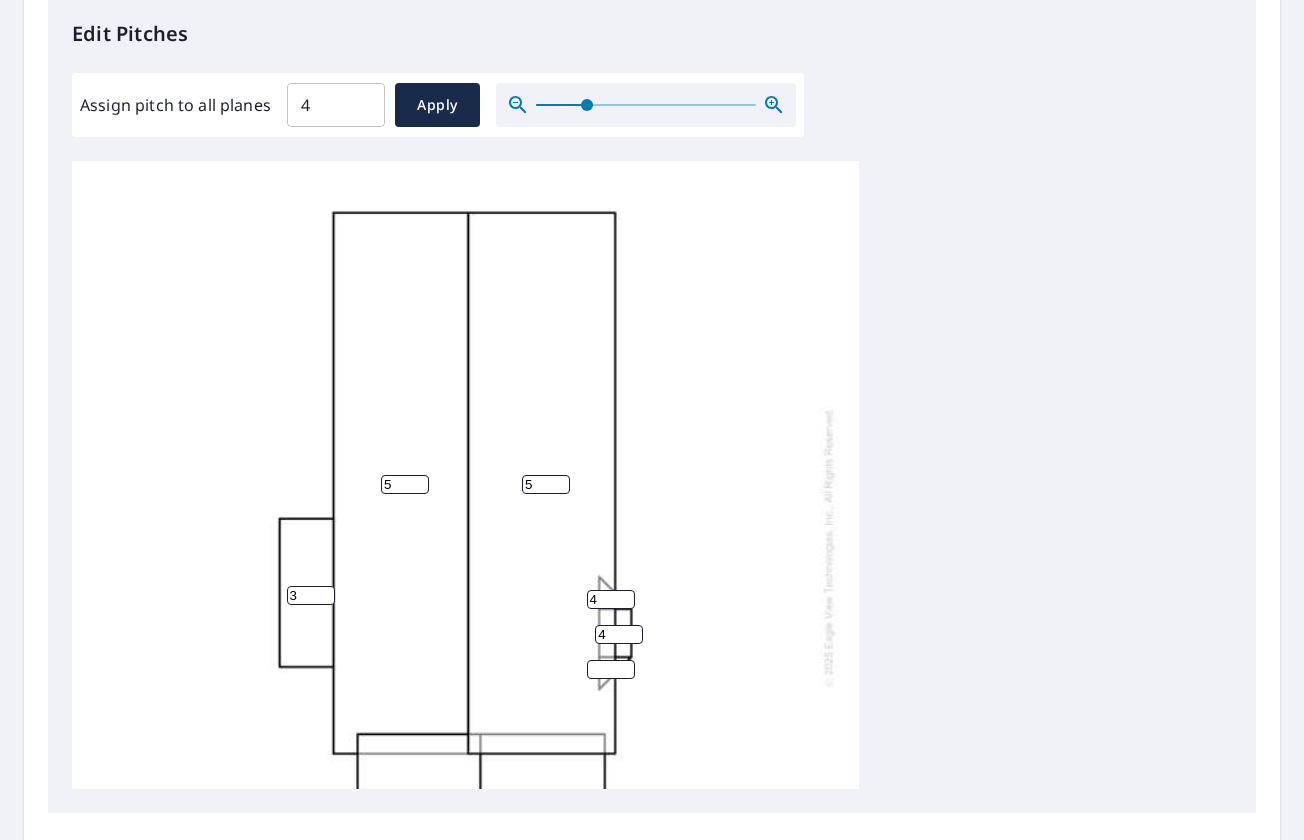 type on "4" 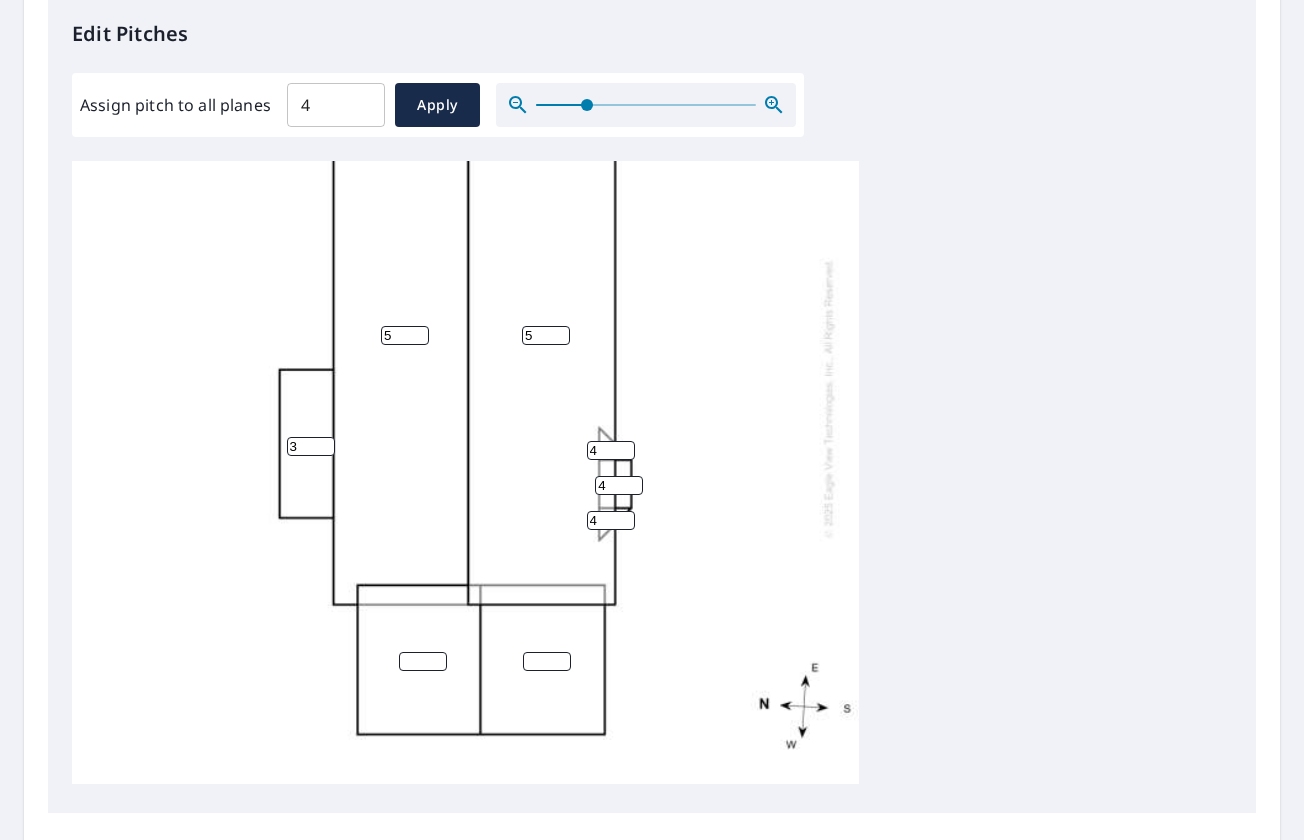 scroll, scrollTop: 164, scrollLeft: 0, axis: vertical 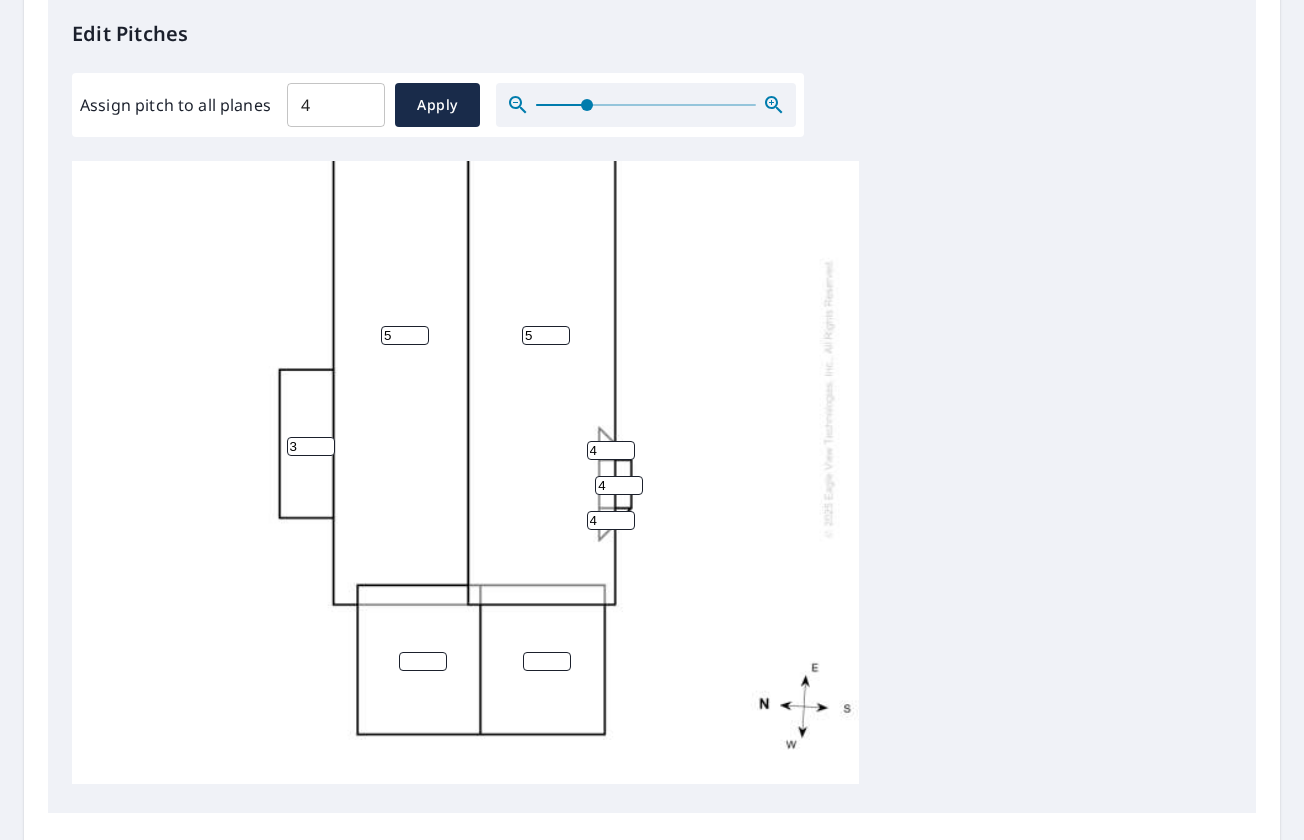 type on "4" 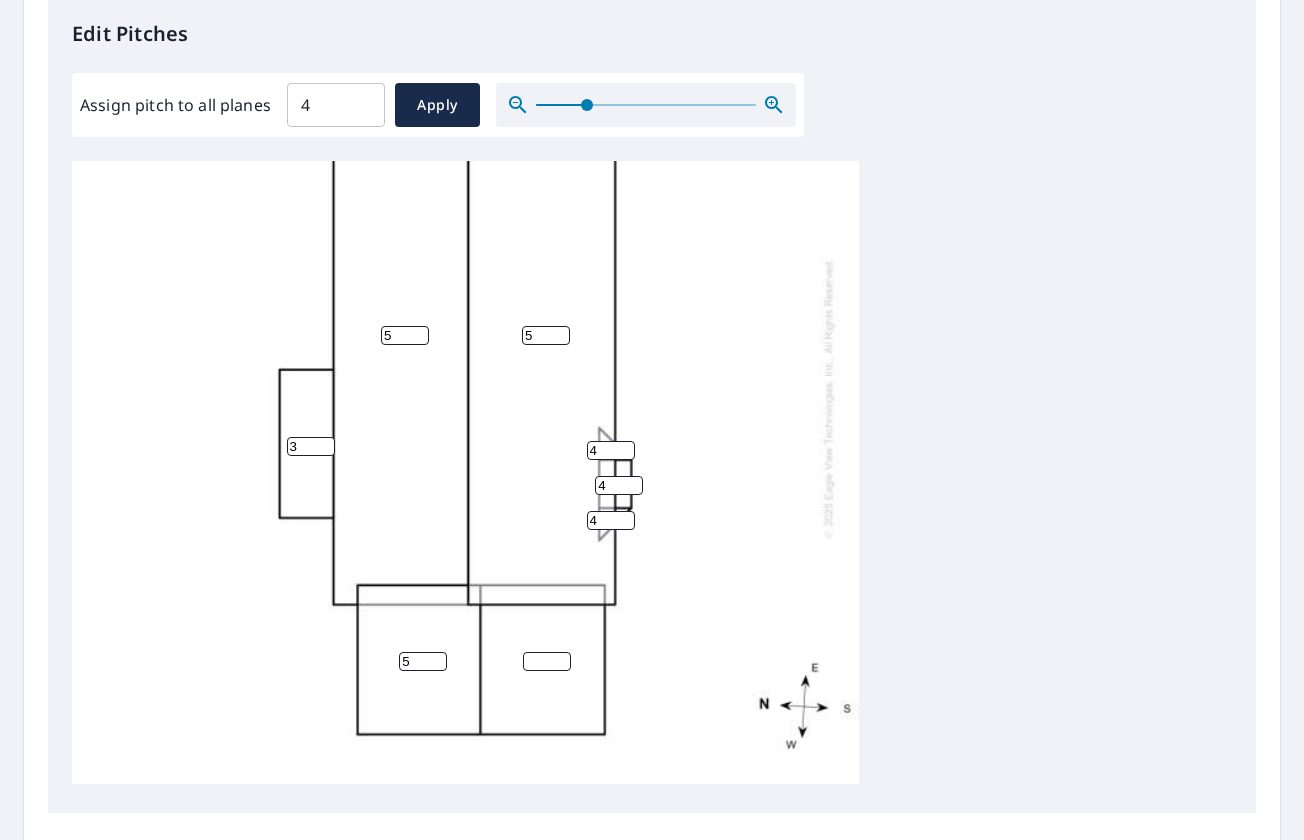 type on "5" 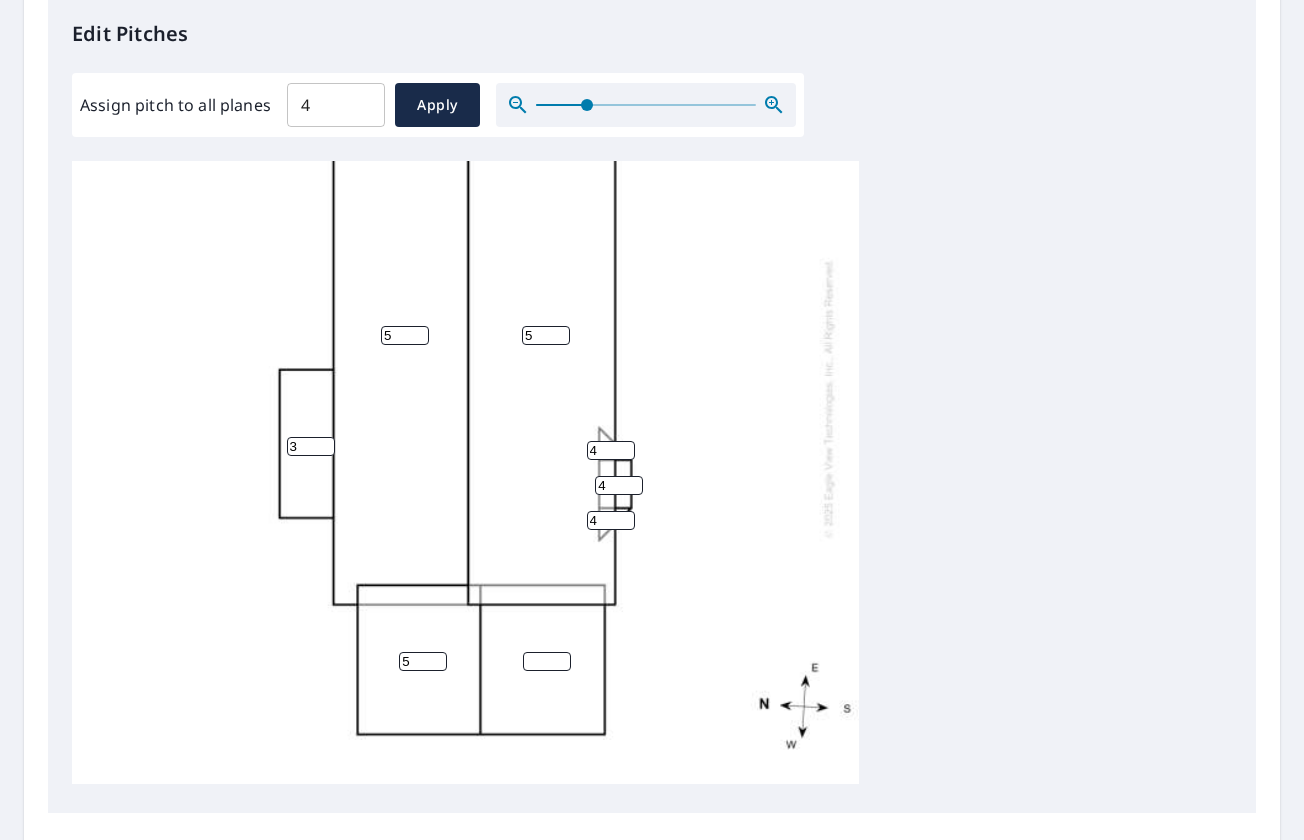 click at bounding box center [547, 661] 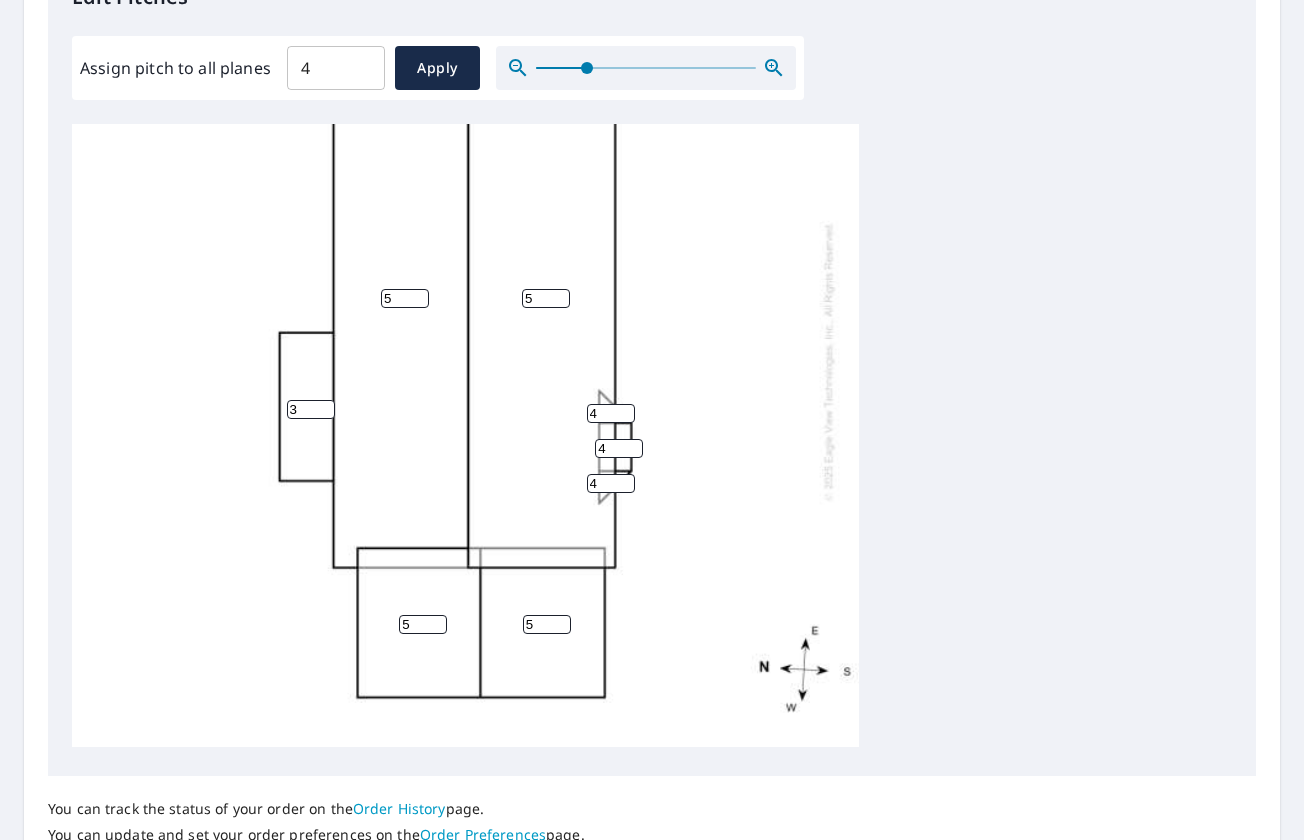 scroll, scrollTop: 642, scrollLeft: 0, axis: vertical 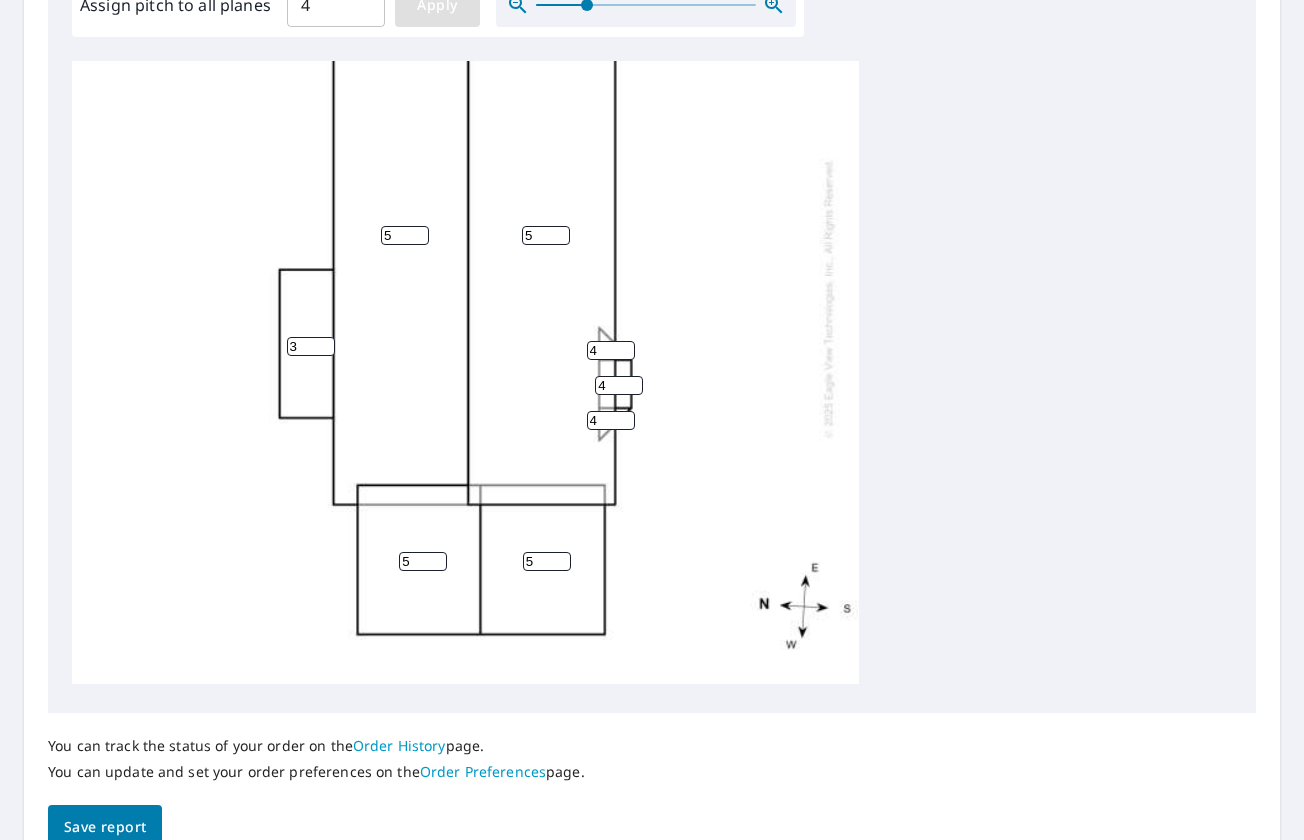 type on "5" 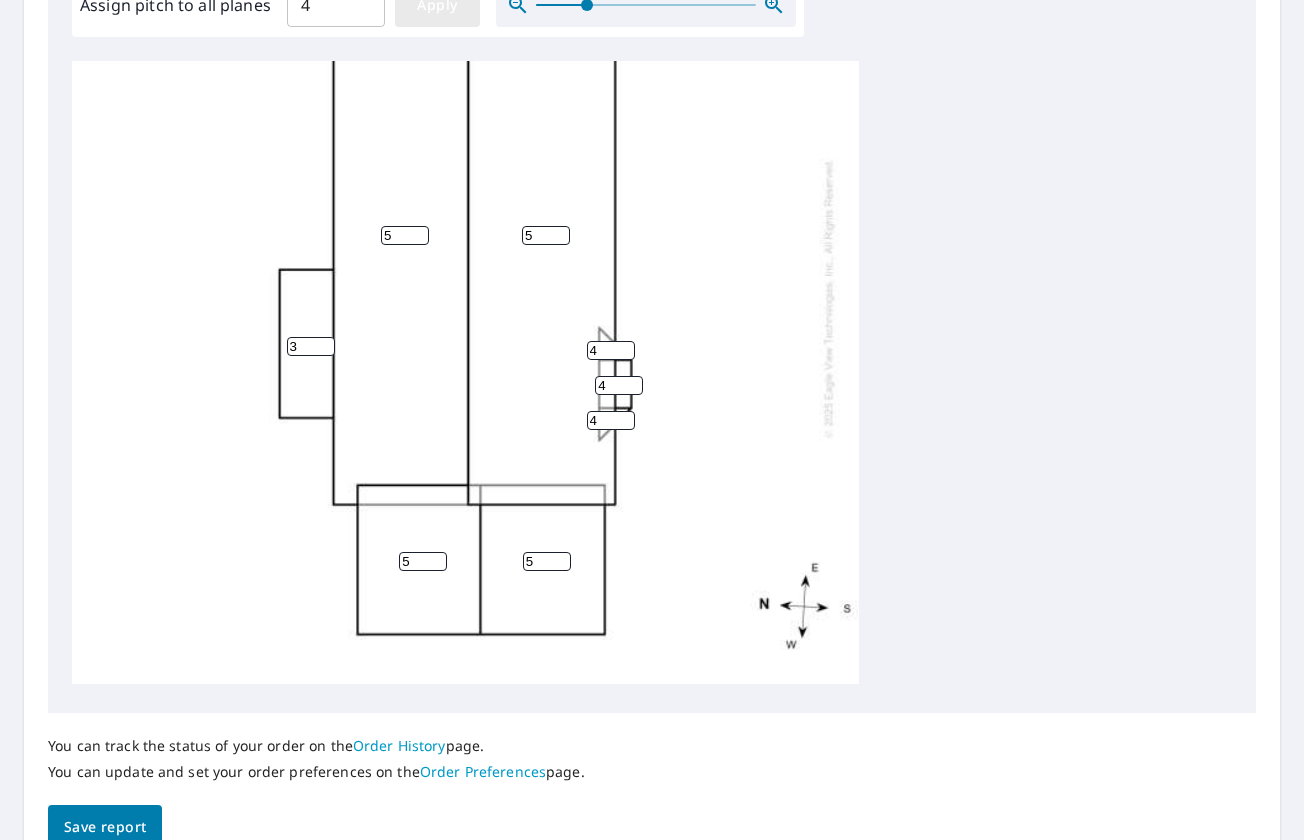 click on "Apply" at bounding box center (437, 5) 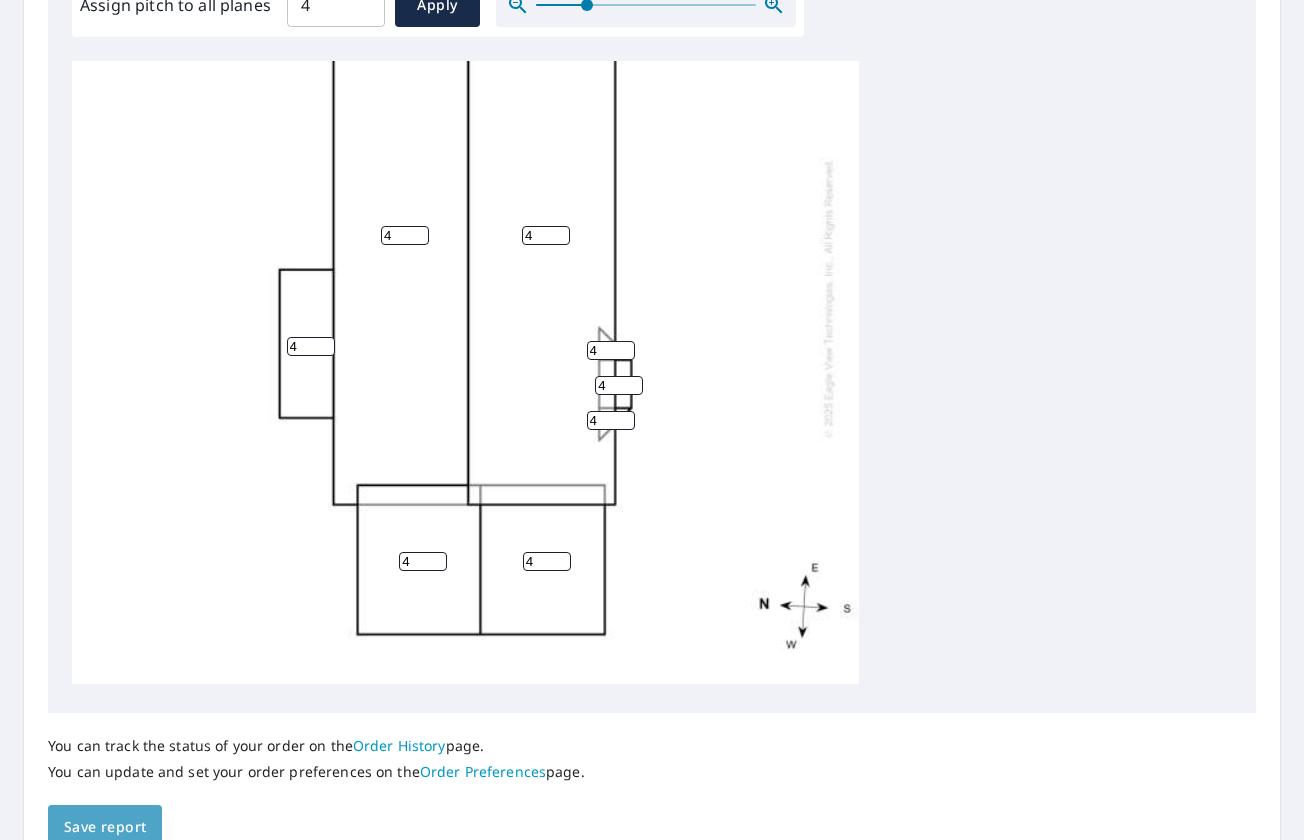 click on "Save report" at bounding box center (105, 827) 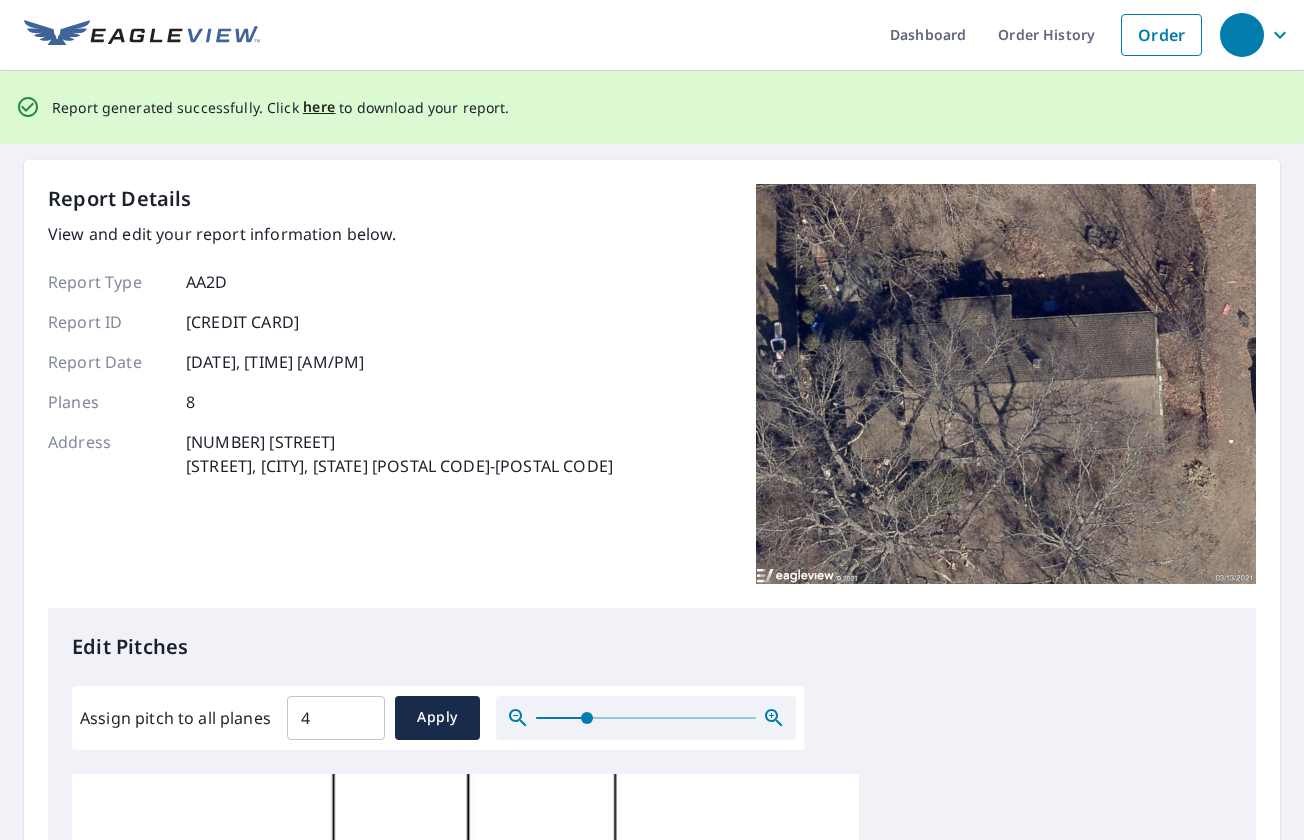 scroll, scrollTop: 0, scrollLeft: 0, axis: both 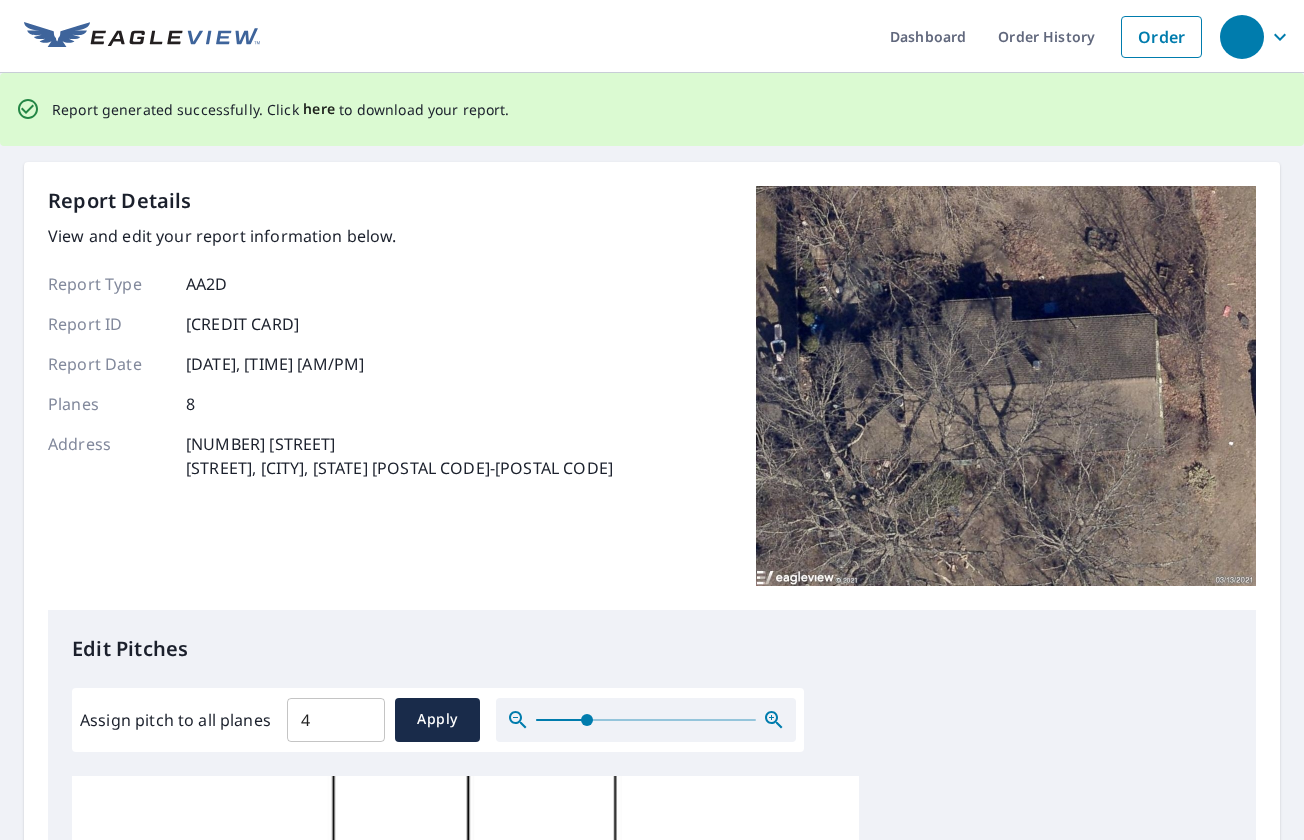 click on "here" at bounding box center [319, 109] 